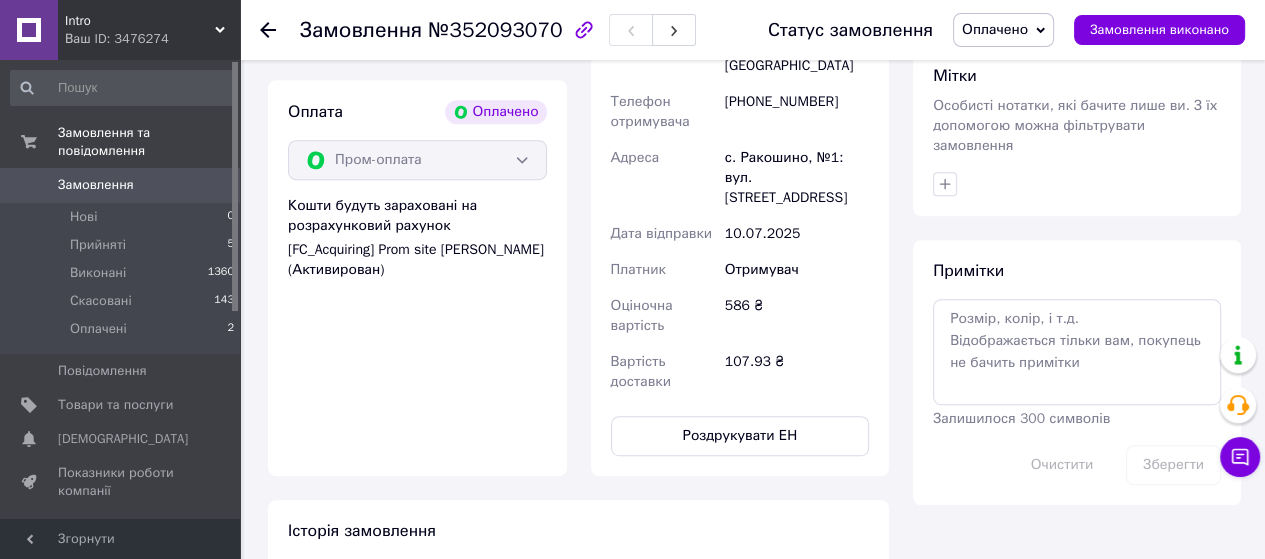 scroll, scrollTop: 900, scrollLeft: 0, axis: vertical 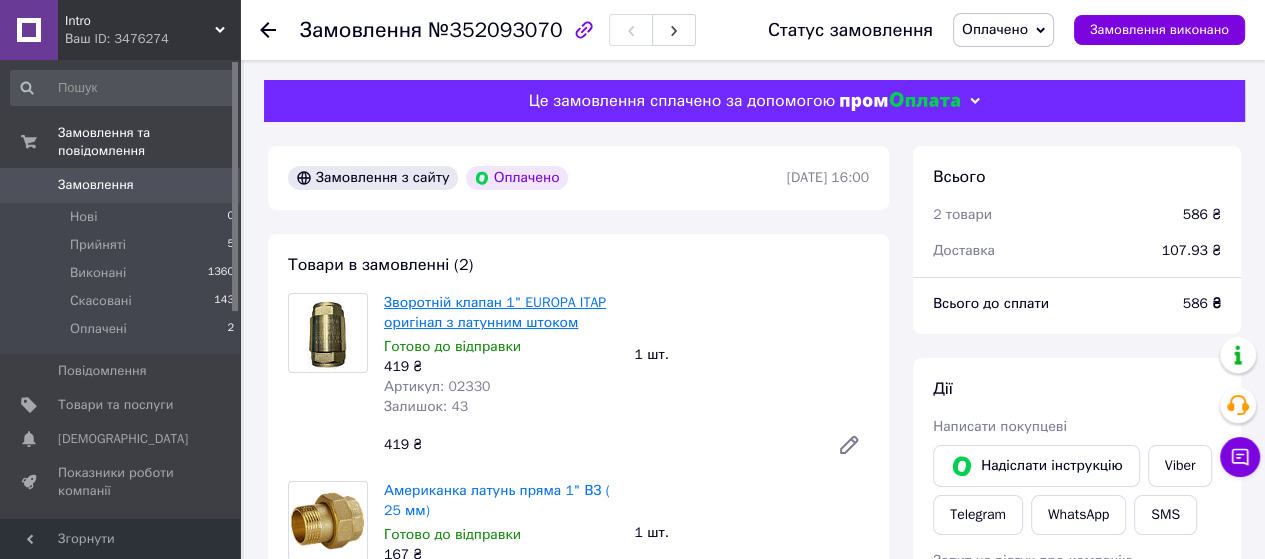 click on "Зворотній клапан 1" EUROPA ITAP  оригінал з латунним штоком" at bounding box center (495, 312) 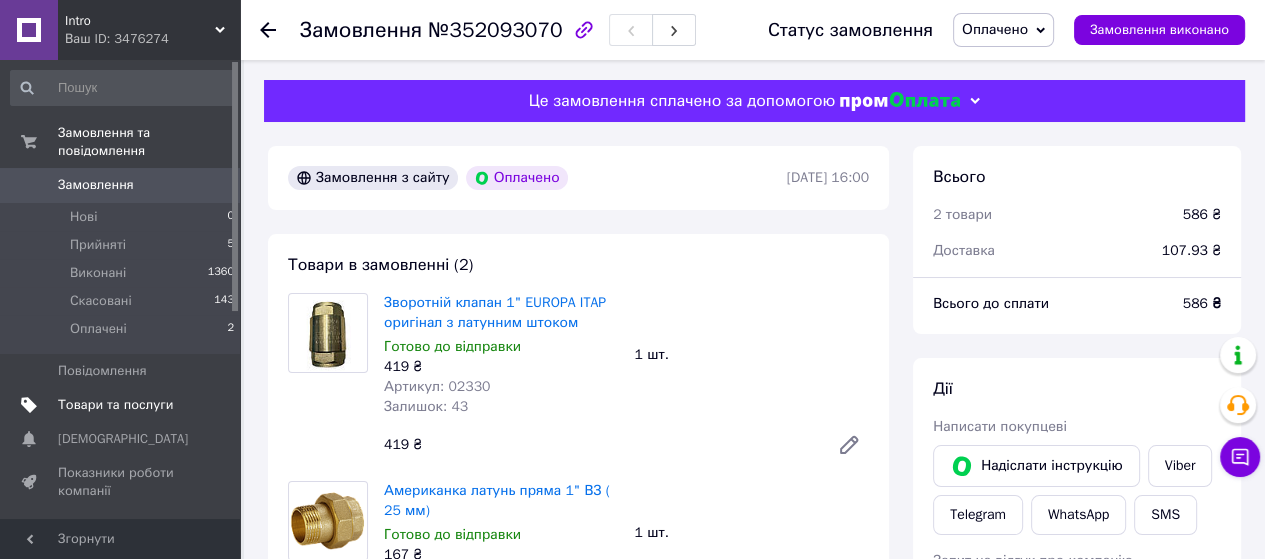 click on "Товари та послуги" at bounding box center [115, 405] 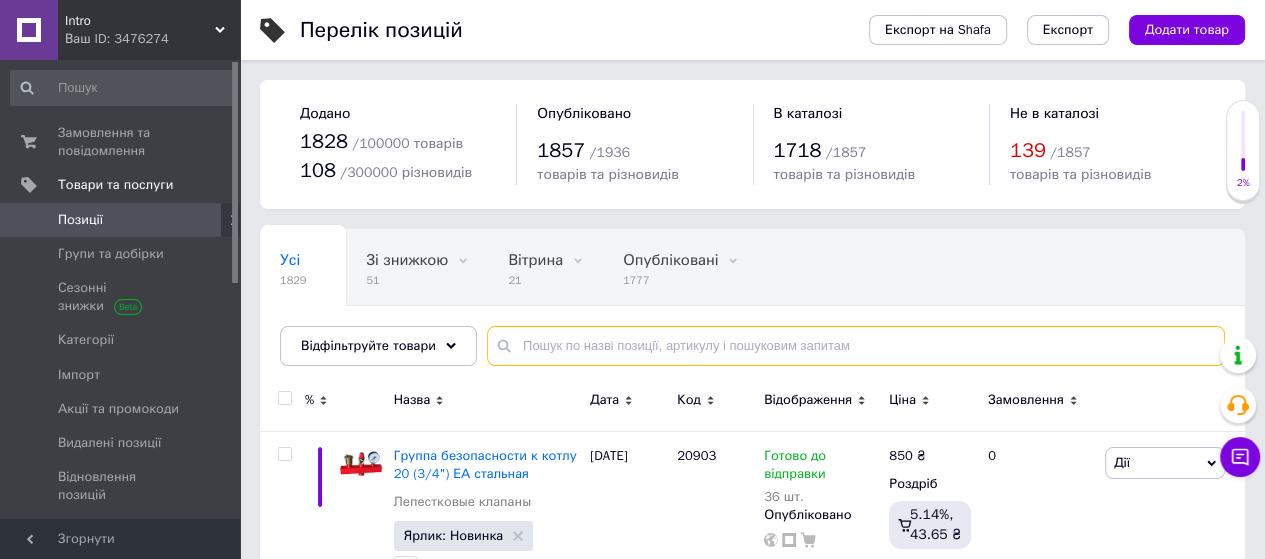 click at bounding box center [856, 346] 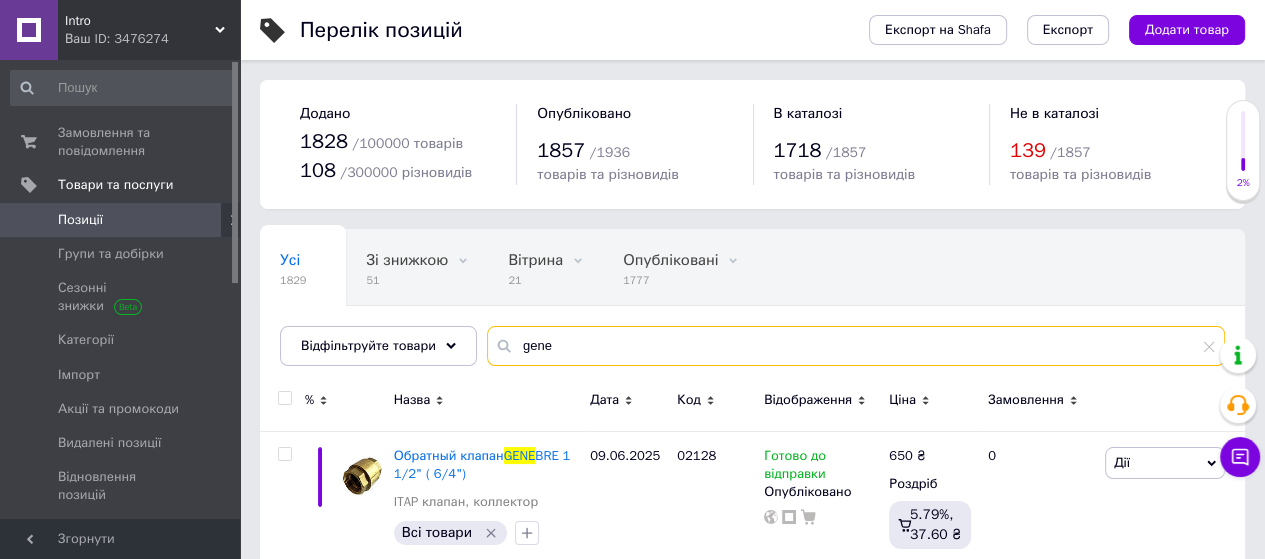 scroll, scrollTop: 200, scrollLeft: 0, axis: vertical 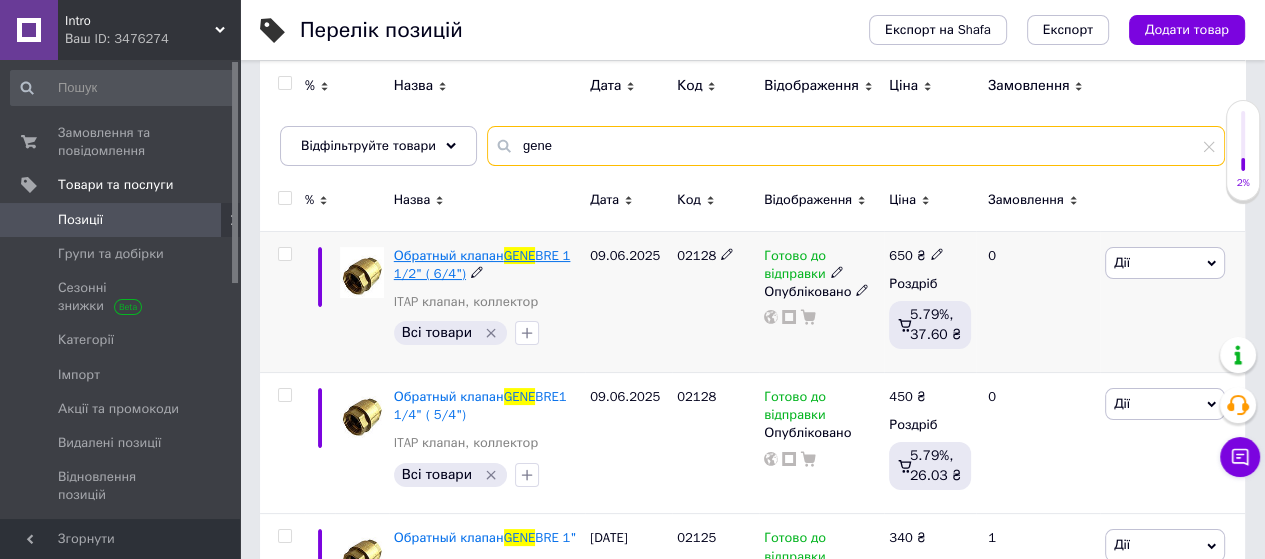 type on "gene" 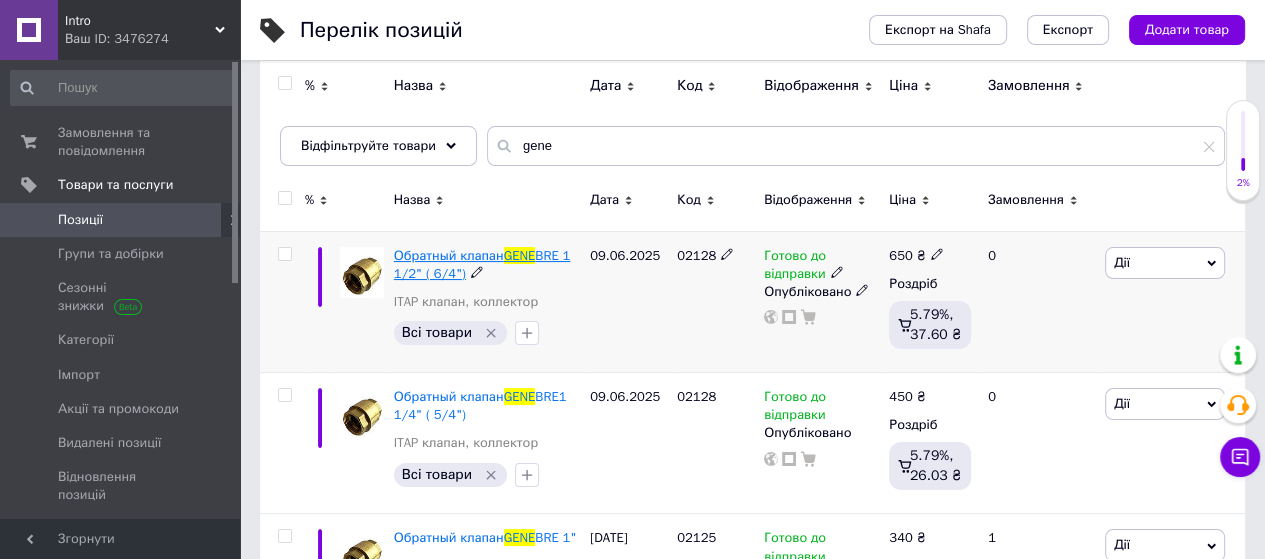 click on "BRE 1 1/2" ( 6/4")" at bounding box center (482, 264) 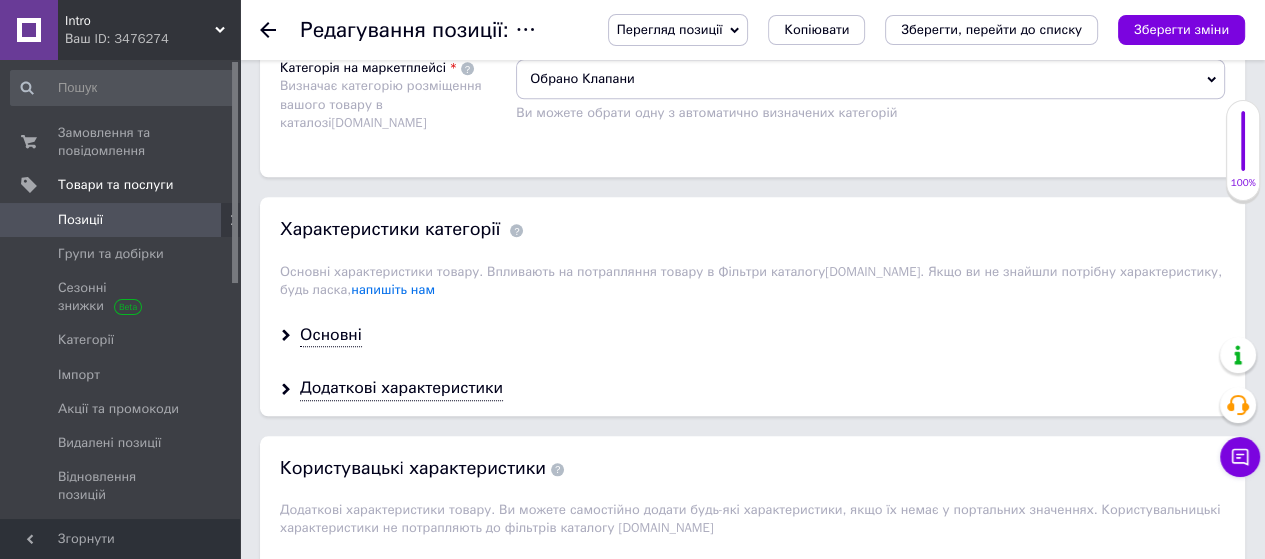 scroll, scrollTop: 1600, scrollLeft: 0, axis: vertical 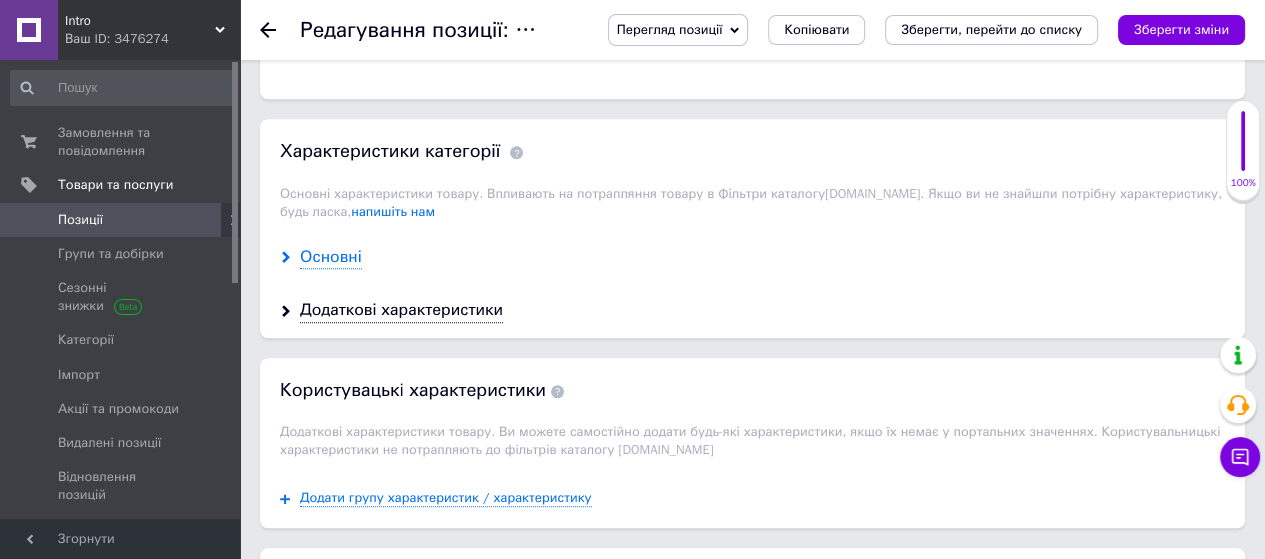 click on "Основні" at bounding box center [331, 257] 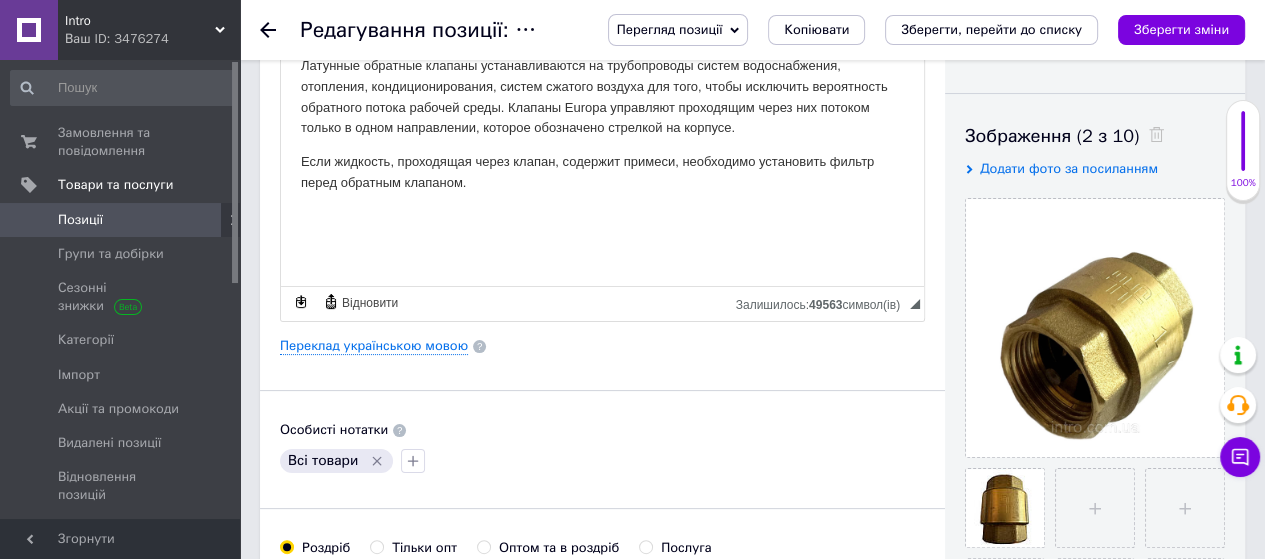 scroll, scrollTop: 500, scrollLeft: 0, axis: vertical 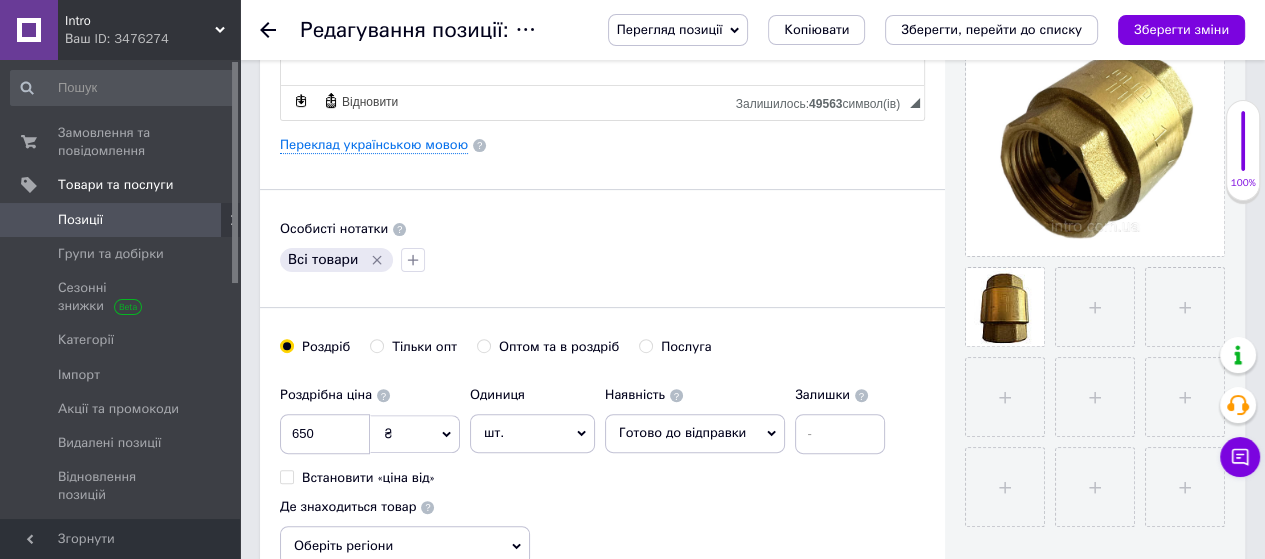 click on "Позиції" at bounding box center [123, 220] 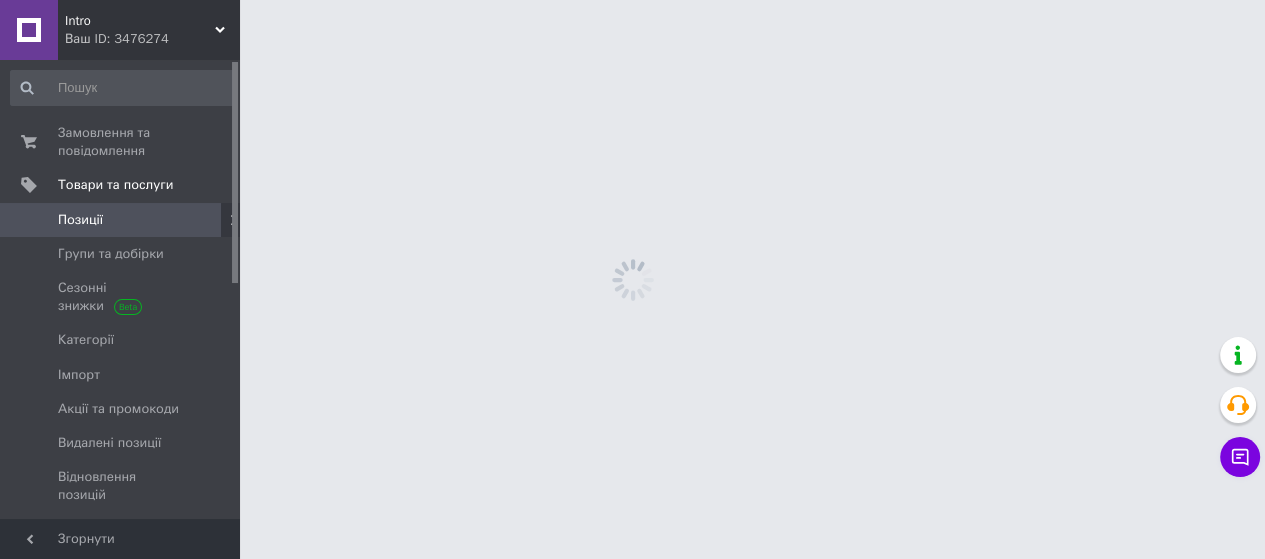scroll, scrollTop: 0, scrollLeft: 0, axis: both 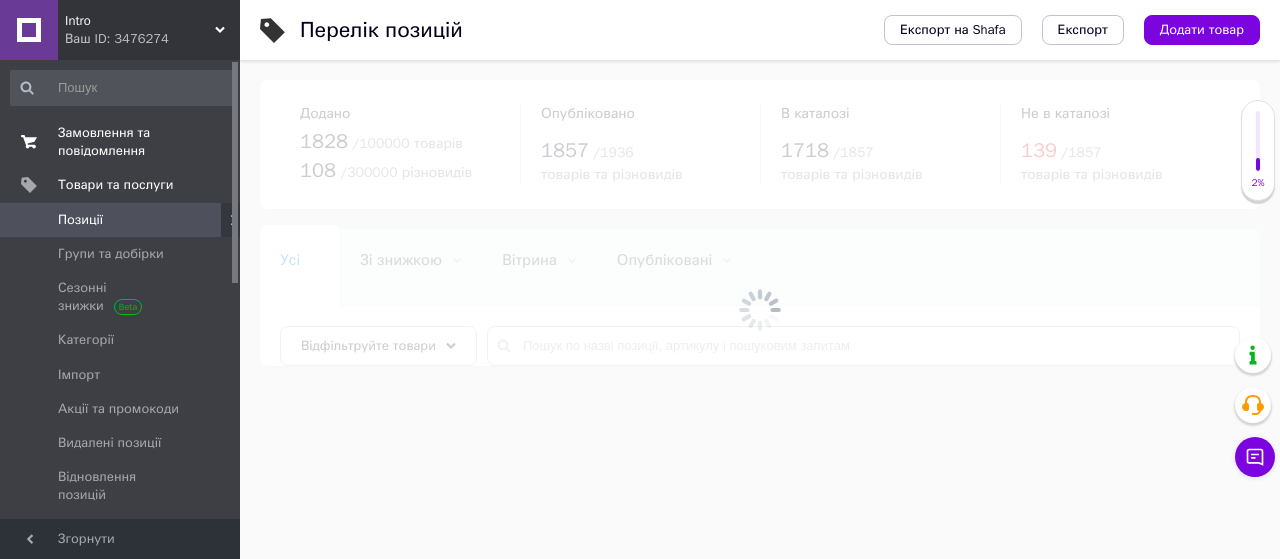 click on "Замовлення та повідомлення" at bounding box center [121, 142] 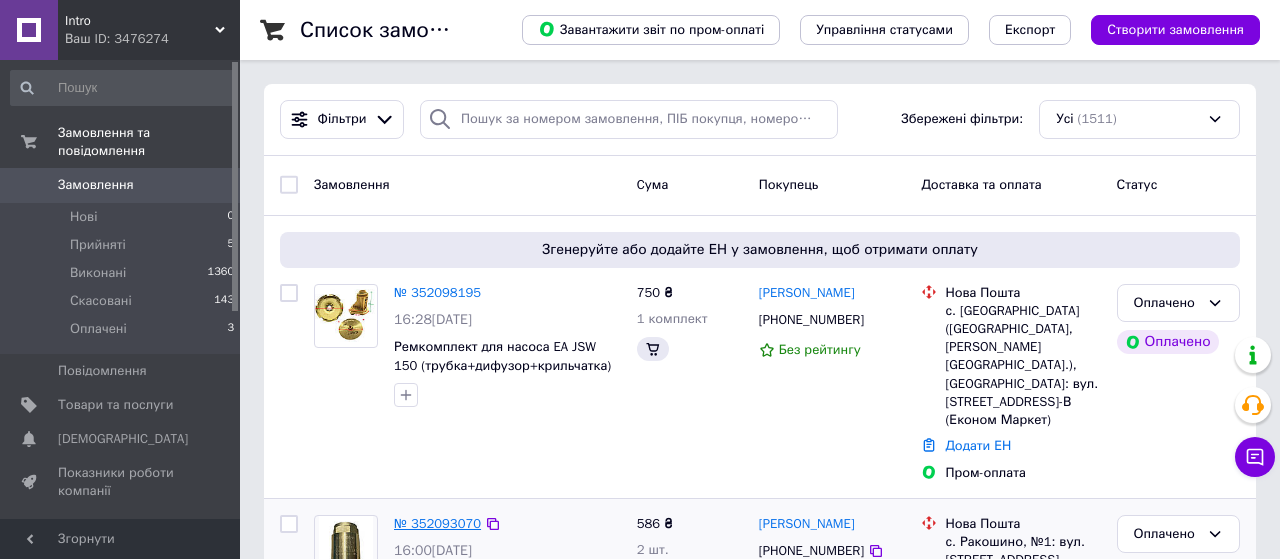 click on "№ 352093070" at bounding box center (437, 523) 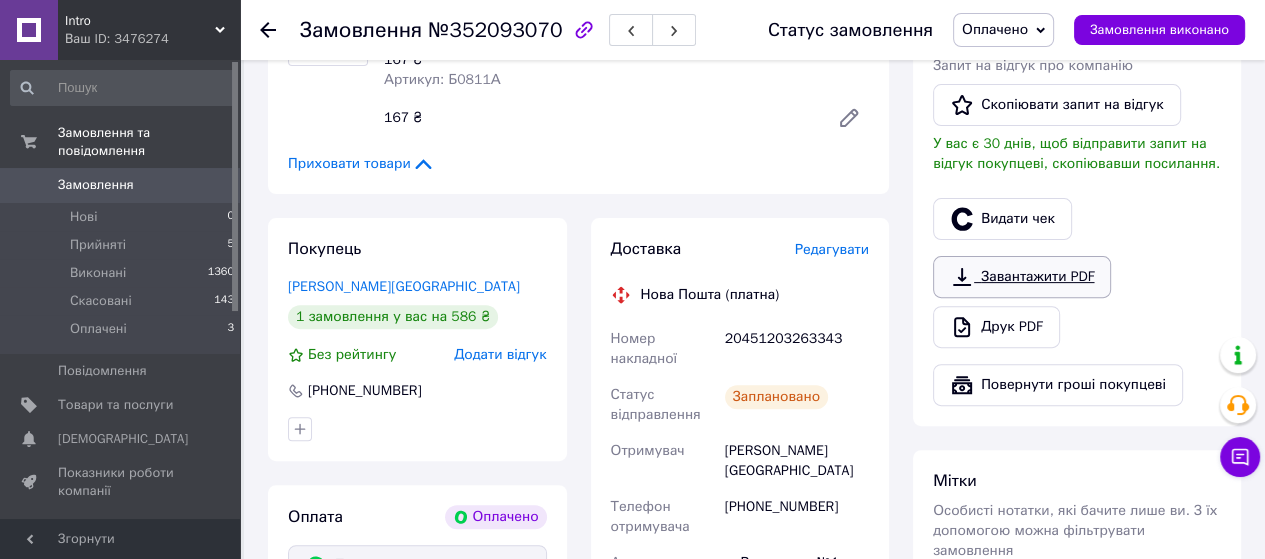 scroll, scrollTop: 500, scrollLeft: 0, axis: vertical 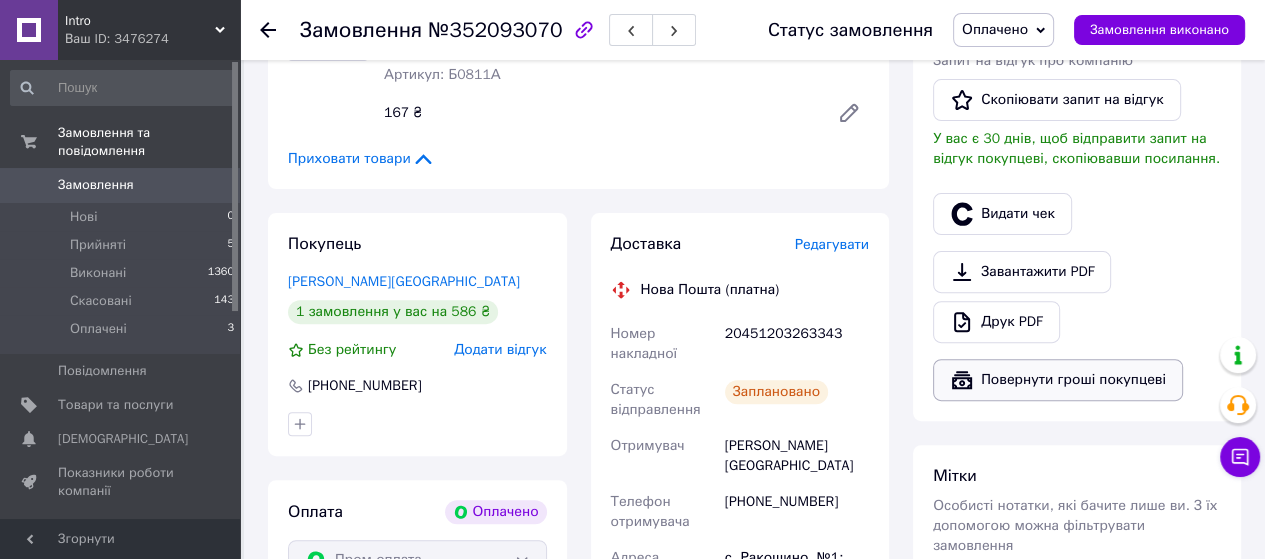 click on "Повернути гроші покупцеві" at bounding box center [1058, 380] 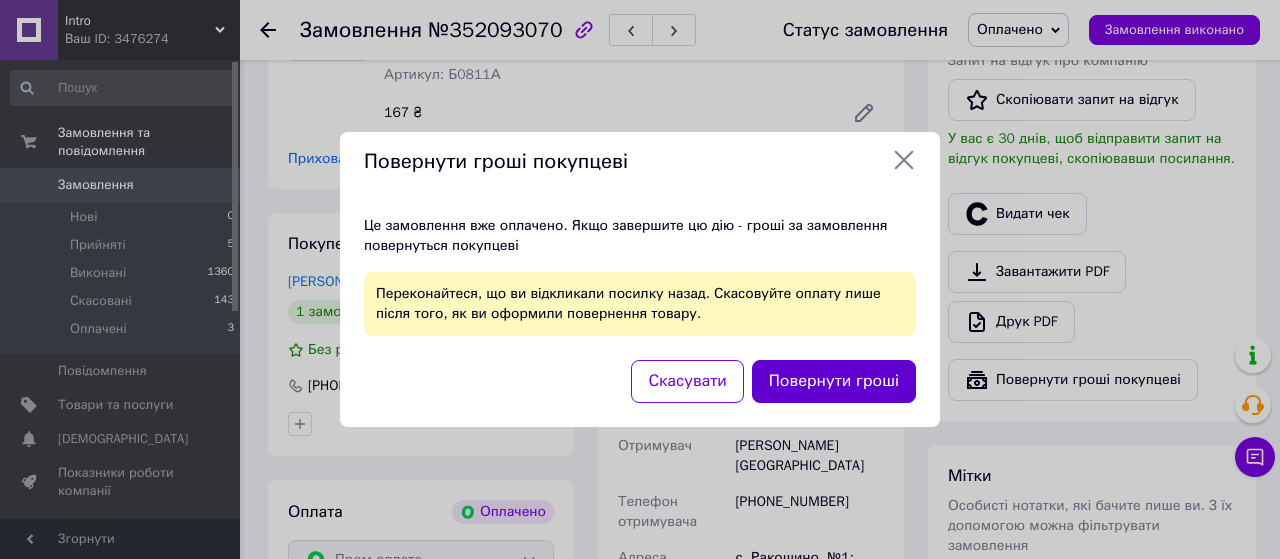 click on "Повернути гроші" at bounding box center [834, 381] 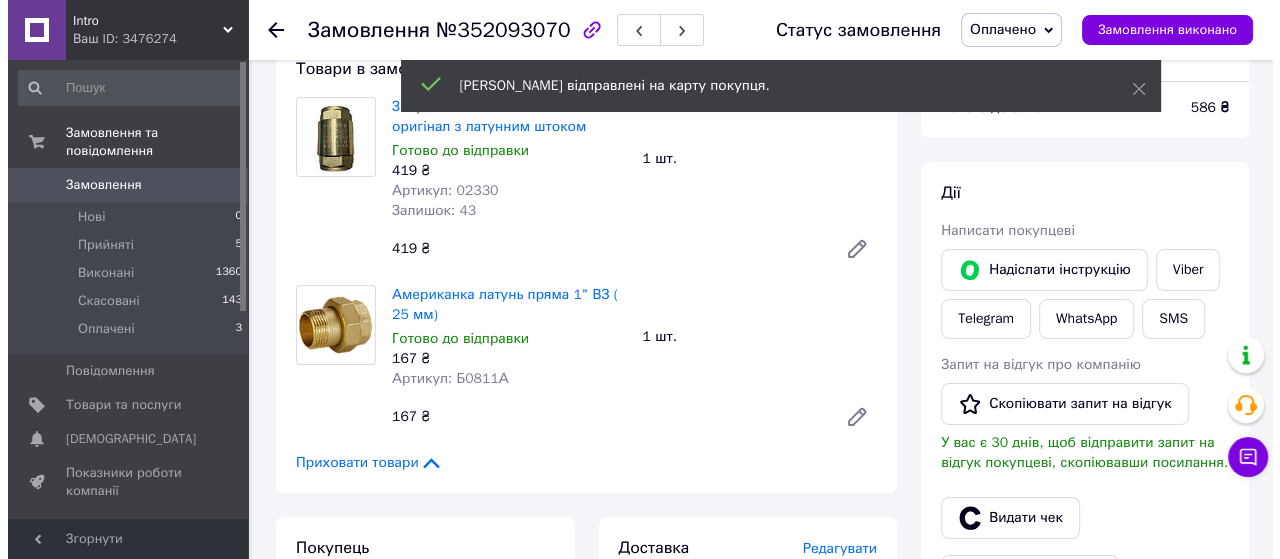 scroll, scrollTop: 0, scrollLeft: 0, axis: both 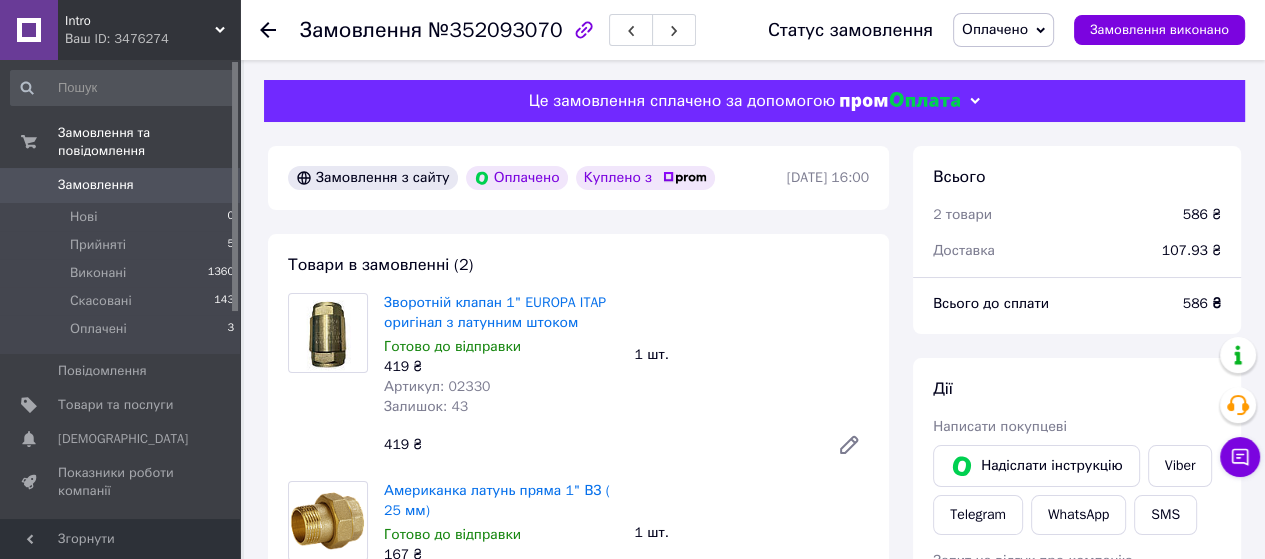 click on "Оплачено" at bounding box center [995, 29] 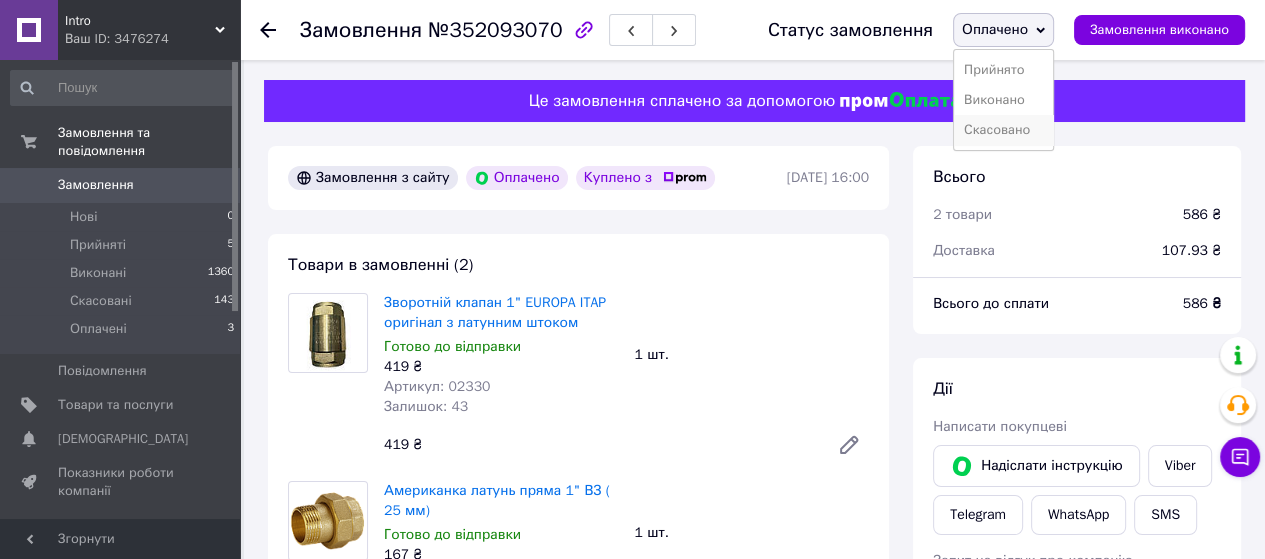 click on "Скасовано" at bounding box center [1003, 130] 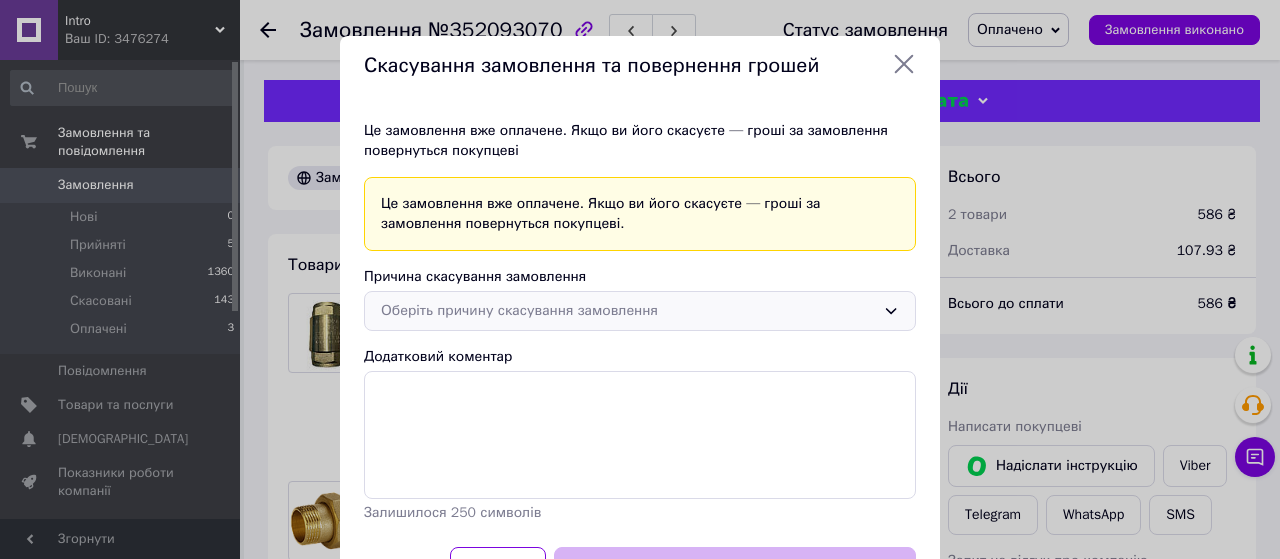 click on "Оберіть причину скасування замовлення" at bounding box center (628, 311) 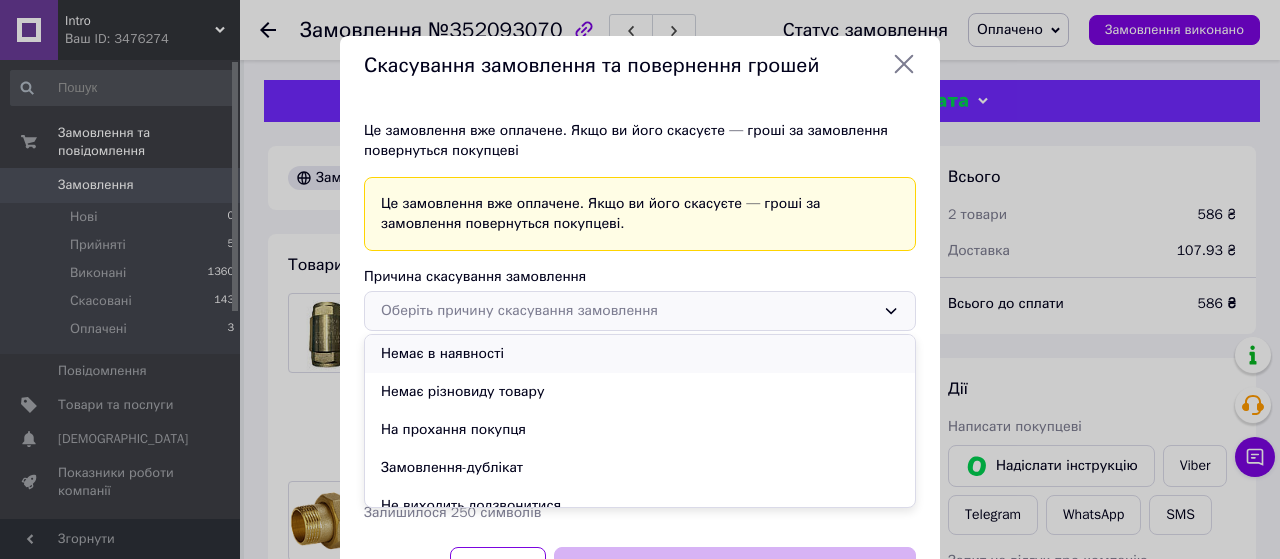 click on "Немає в наявності" at bounding box center [640, 354] 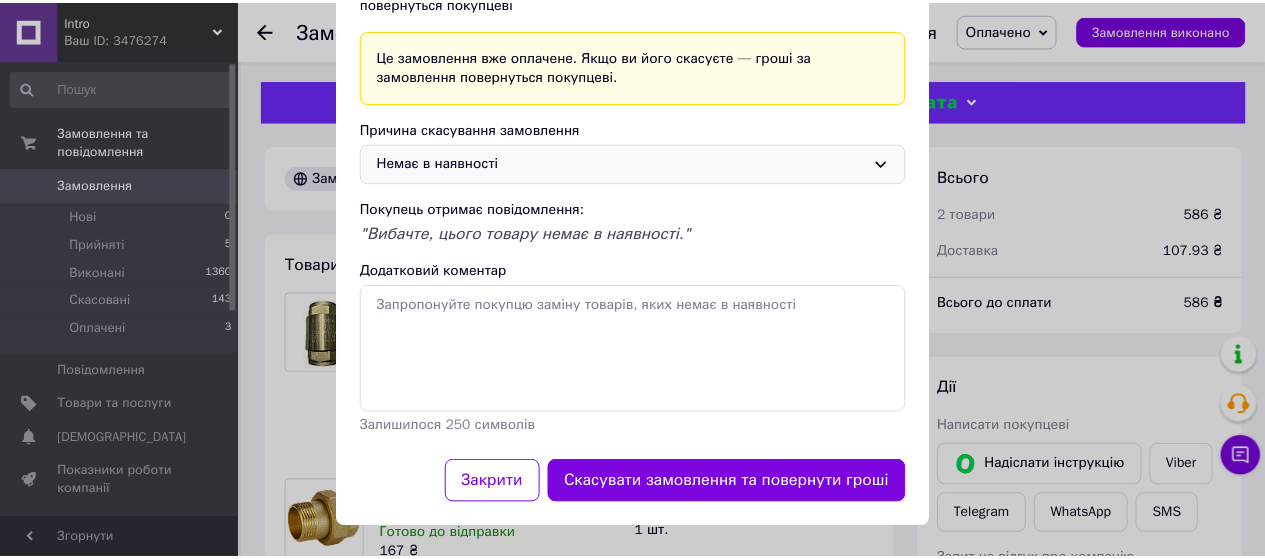 scroll, scrollTop: 151, scrollLeft: 0, axis: vertical 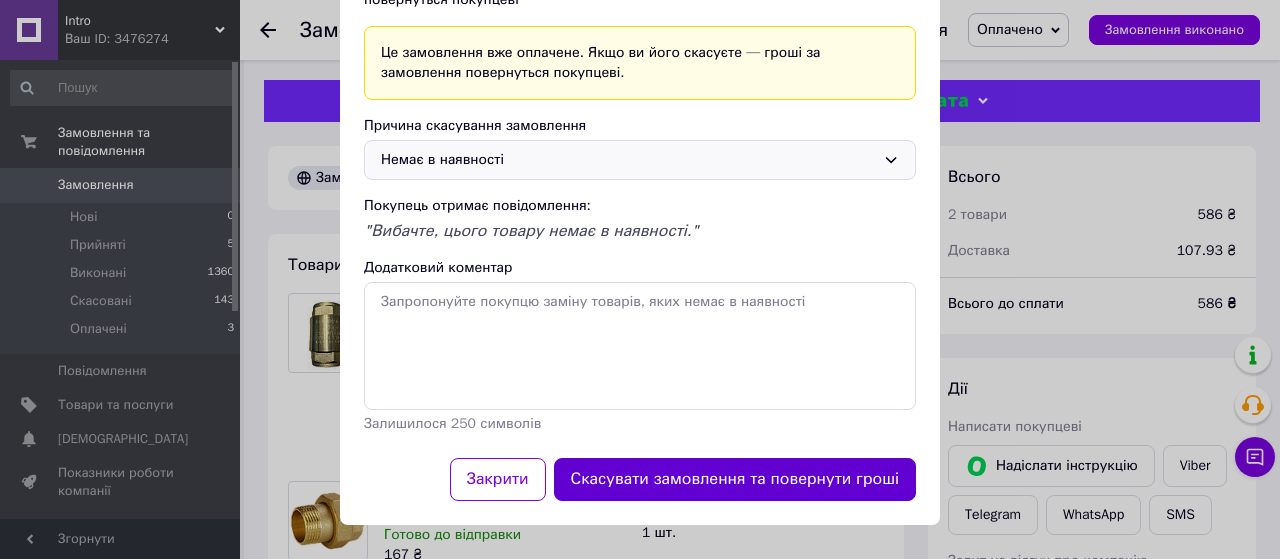 click on "Скасувати замовлення та повернути гроші" at bounding box center (735, 479) 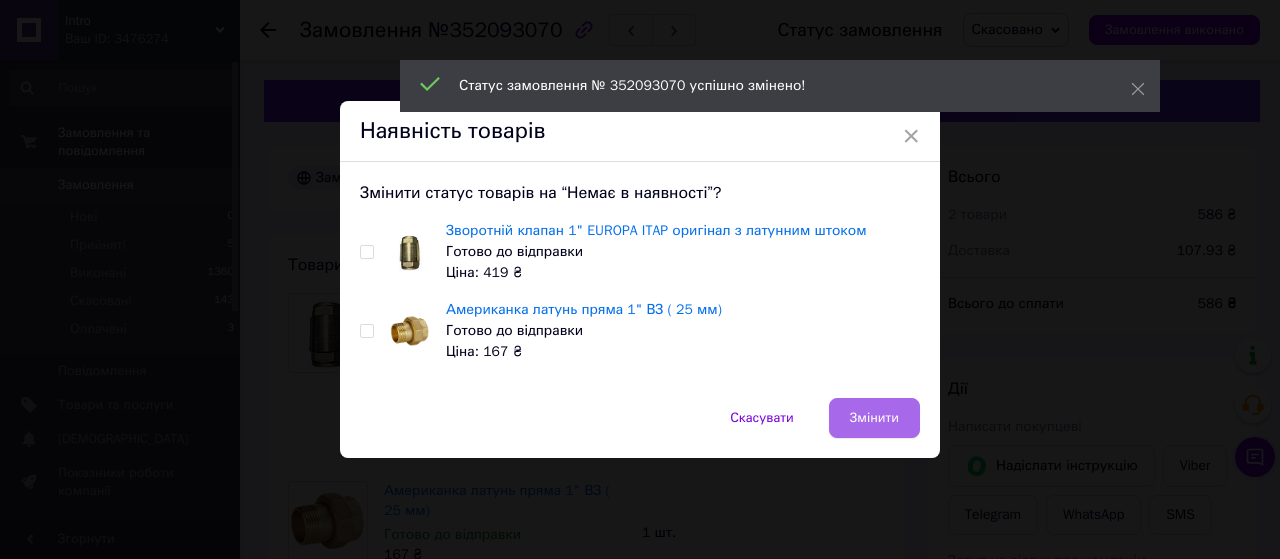 click on "Змінити" at bounding box center [874, 418] 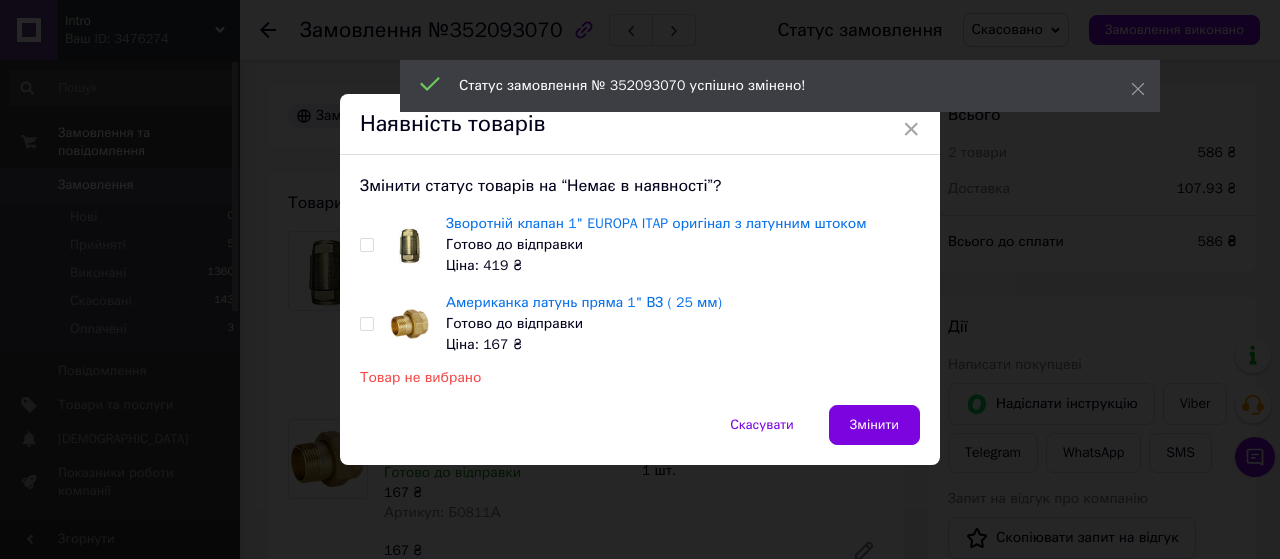 click at bounding box center [366, 245] 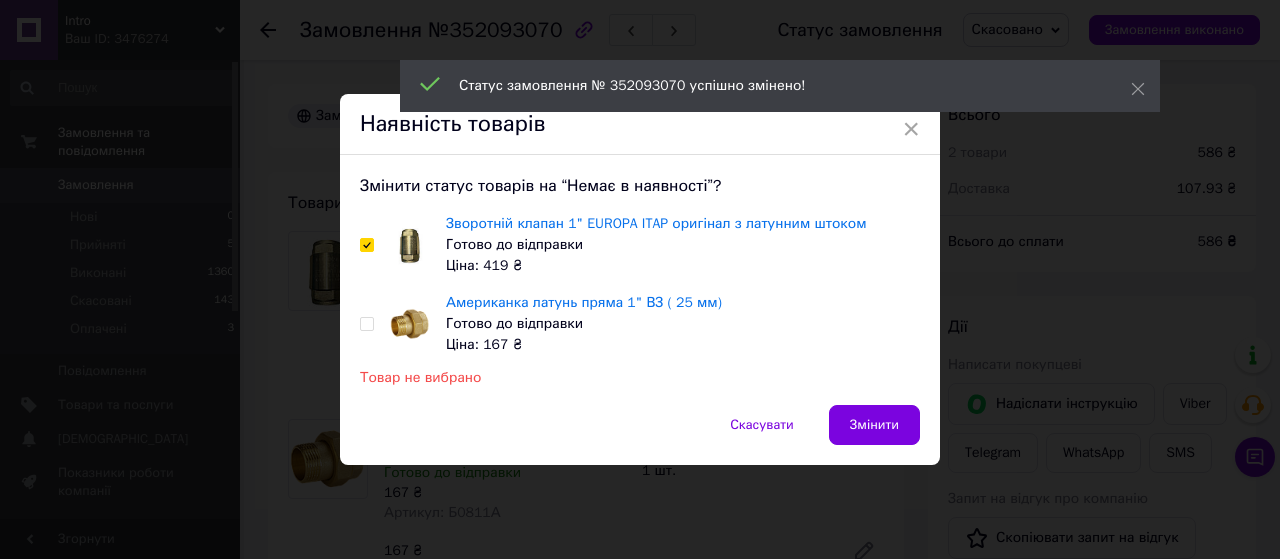 checkbox on "true" 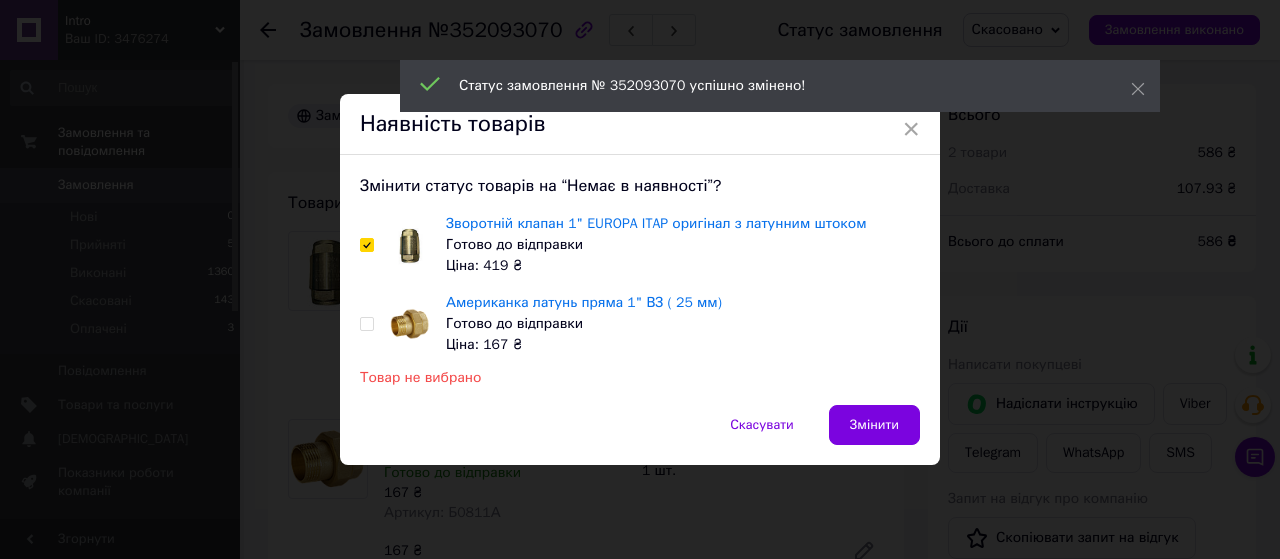 drag, startPoint x: 860, startPoint y: 423, endPoint x: 841, endPoint y: 407, distance: 24.839485 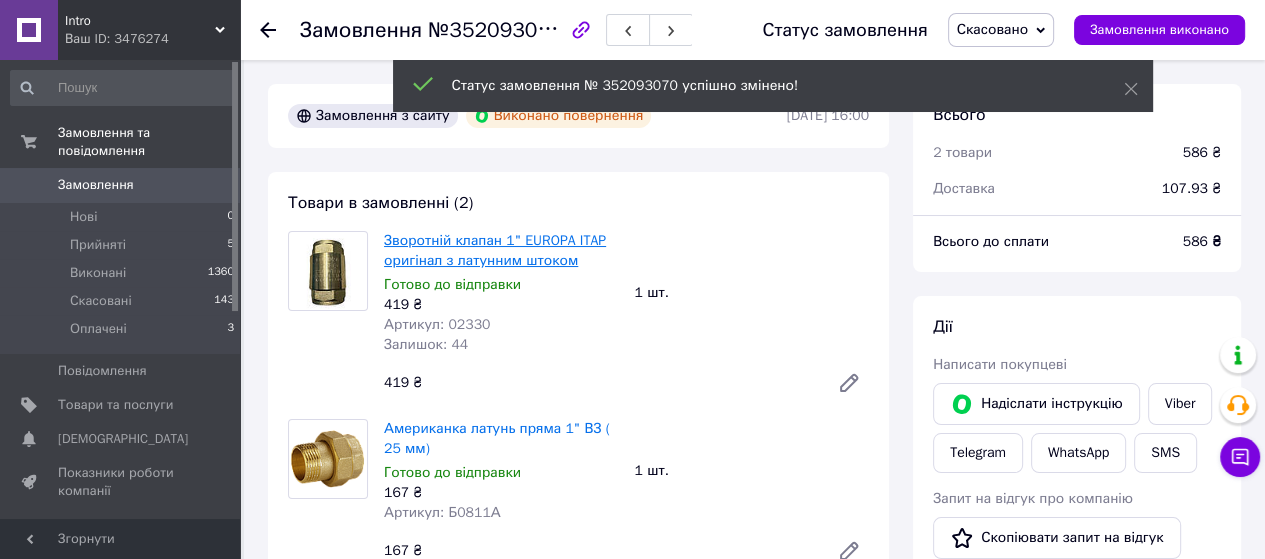 click on "Зворотній клапан 1" EUROPA ITAP  оригінал з латунним штоком" at bounding box center (495, 250) 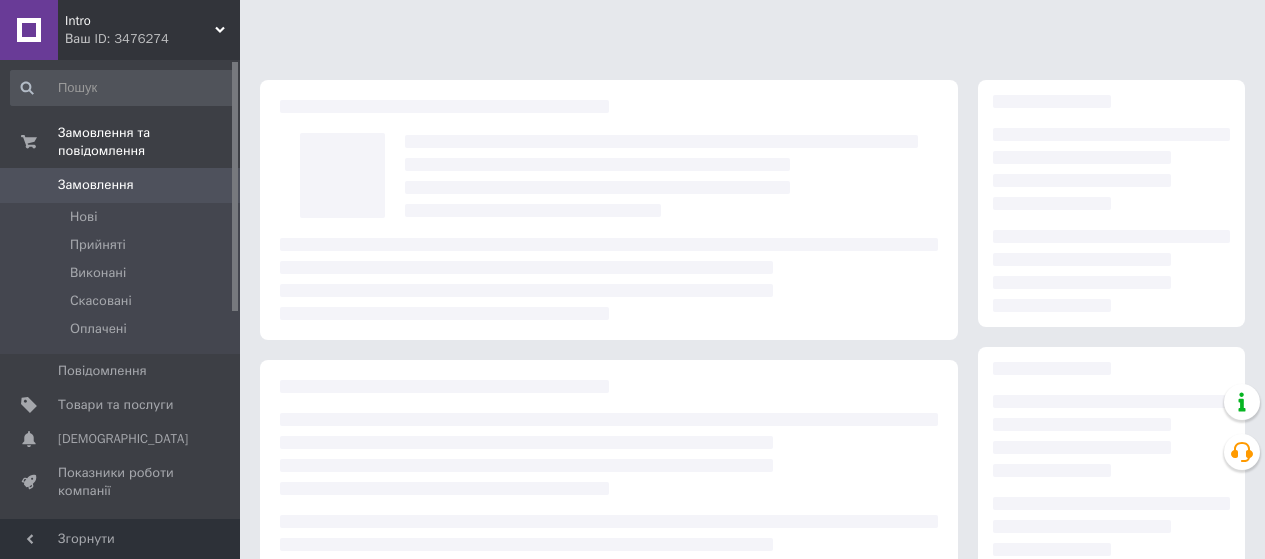 scroll, scrollTop: 0, scrollLeft: 0, axis: both 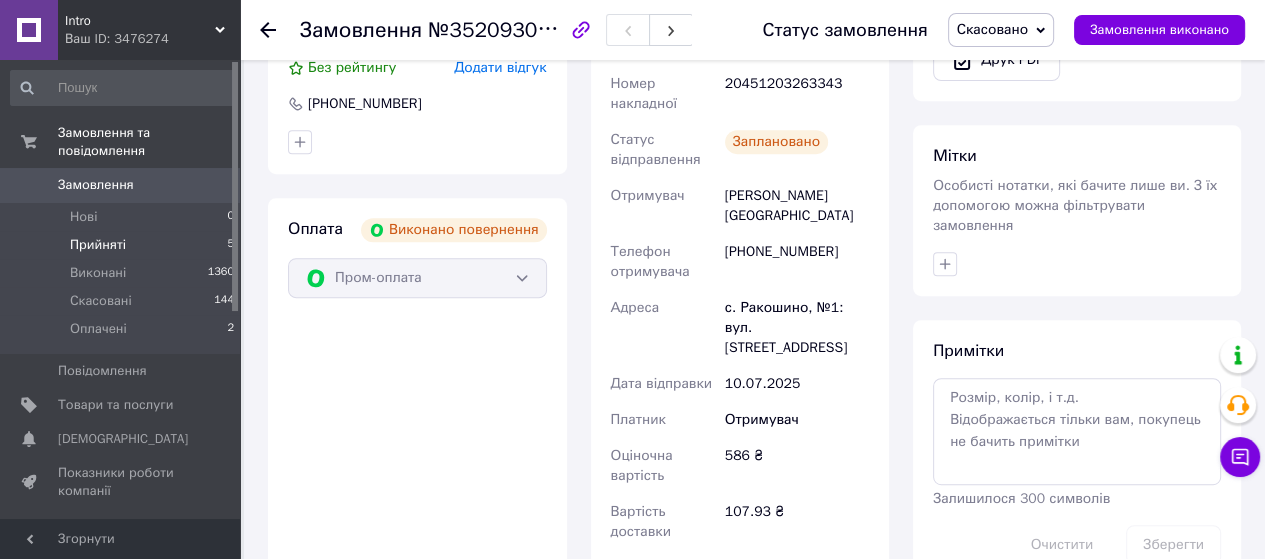click on "Прийняті" at bounding box center (98, 245) 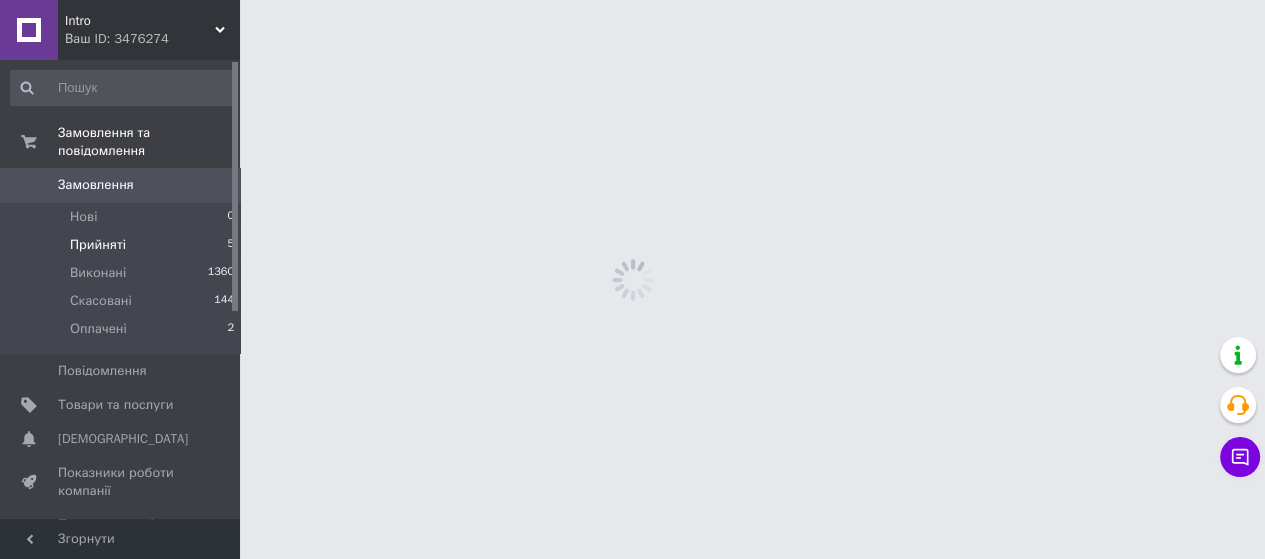 scroll, scrollTop: 0, scrollLeft: 0, axis: both 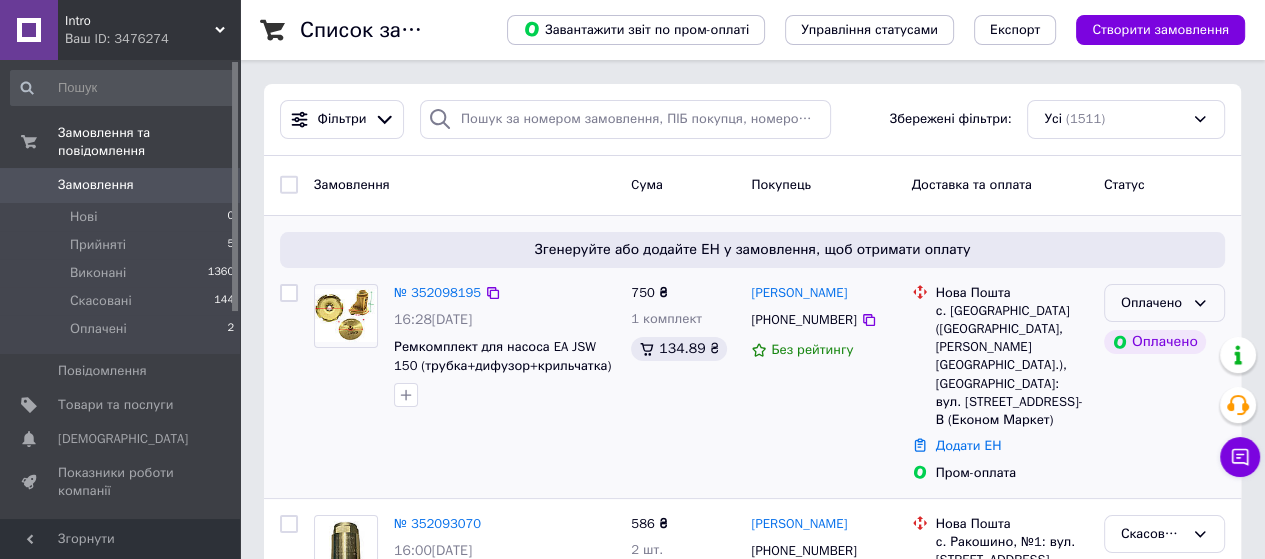 click on "Оплачено" at bounding box center (1152, 303) 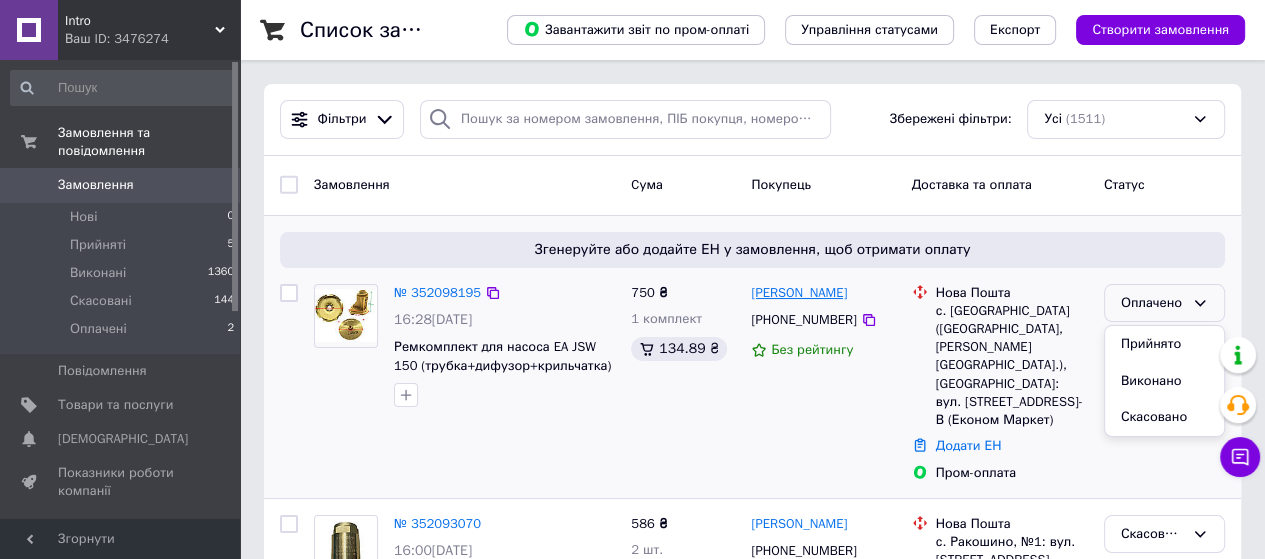 click on "Прийнято" at bounding box center [1164, 344] 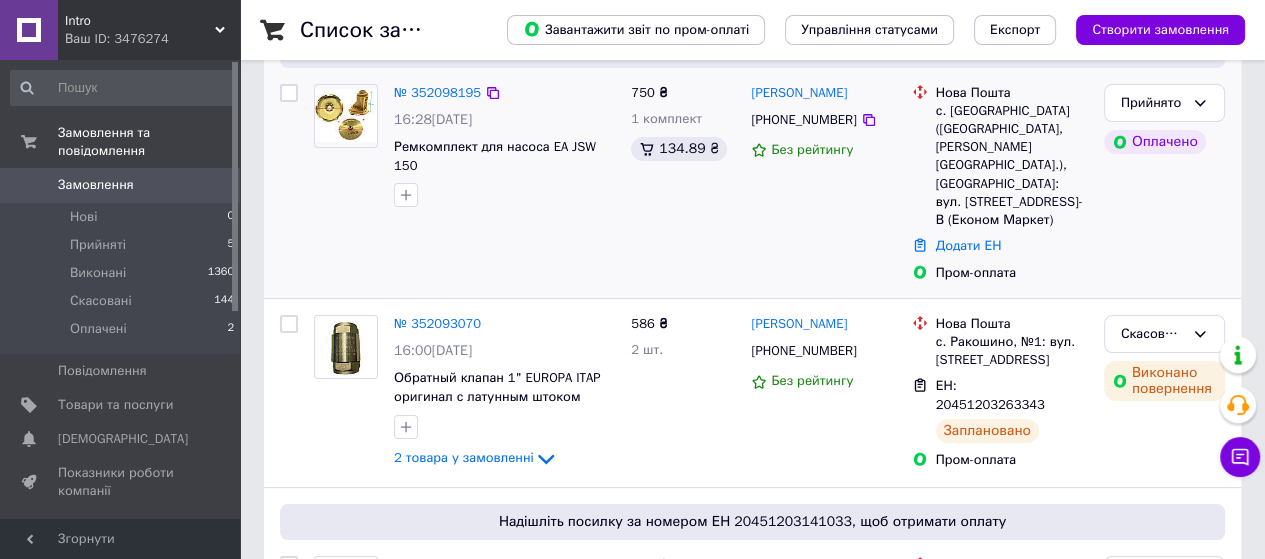 scroll, scrollTop: 0, scrollLeft: 0, axis: both 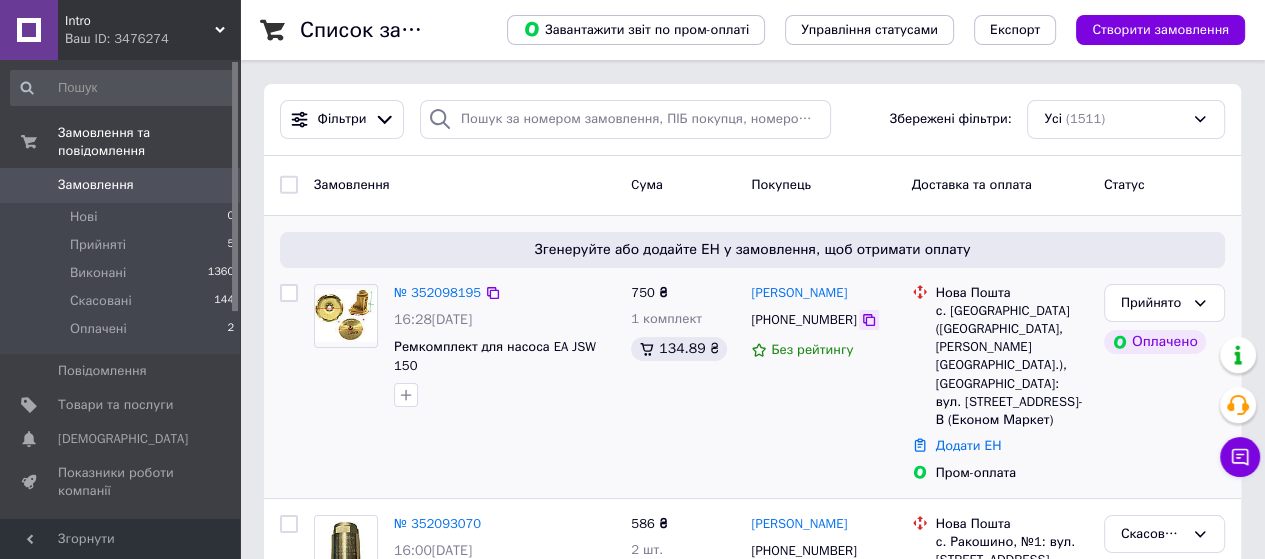 click 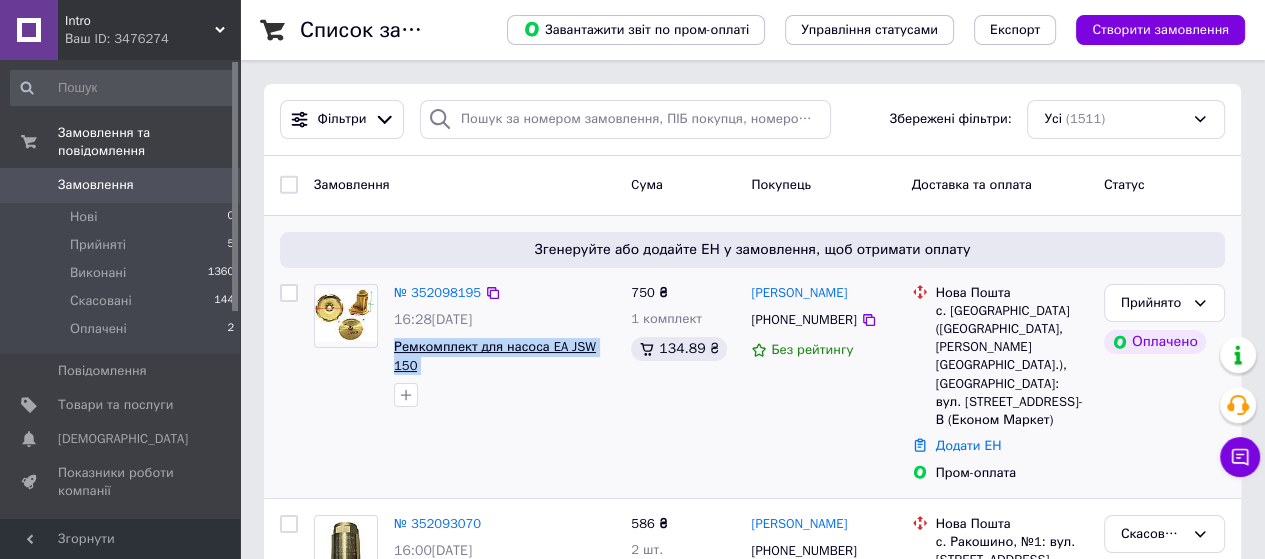 drag, startPoint x: 388, startPoint y: 349, endPoint x: 577, endPoint y: 359, distance: 189.26436 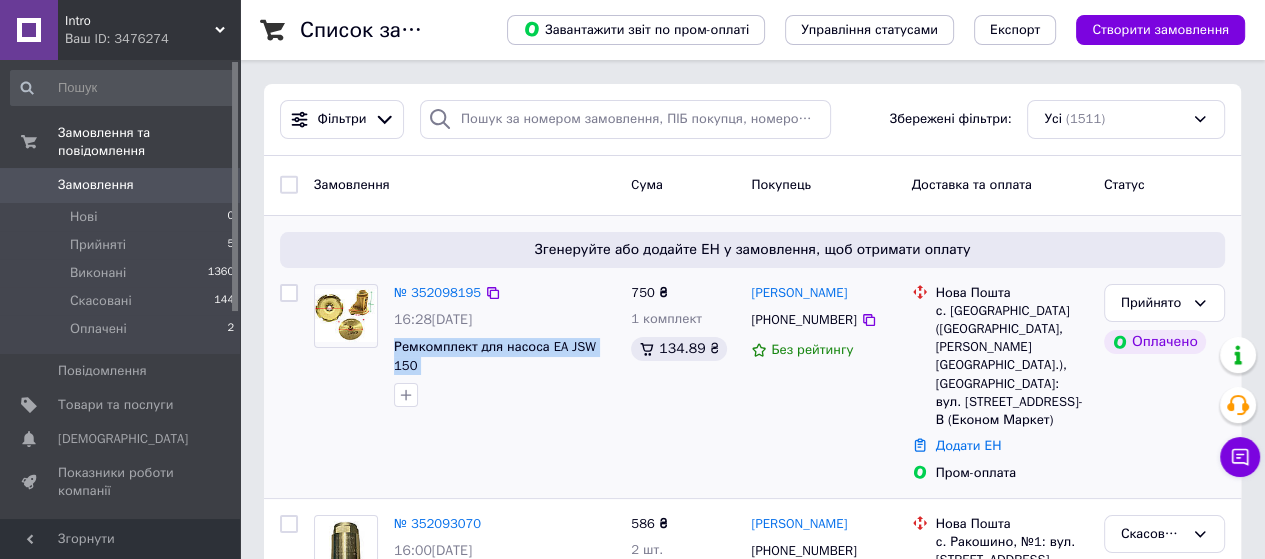 drag, startPoint x: 596, startPoint y: 363, endPoint x: 389, endPoint y: 347, distance: 207.61743 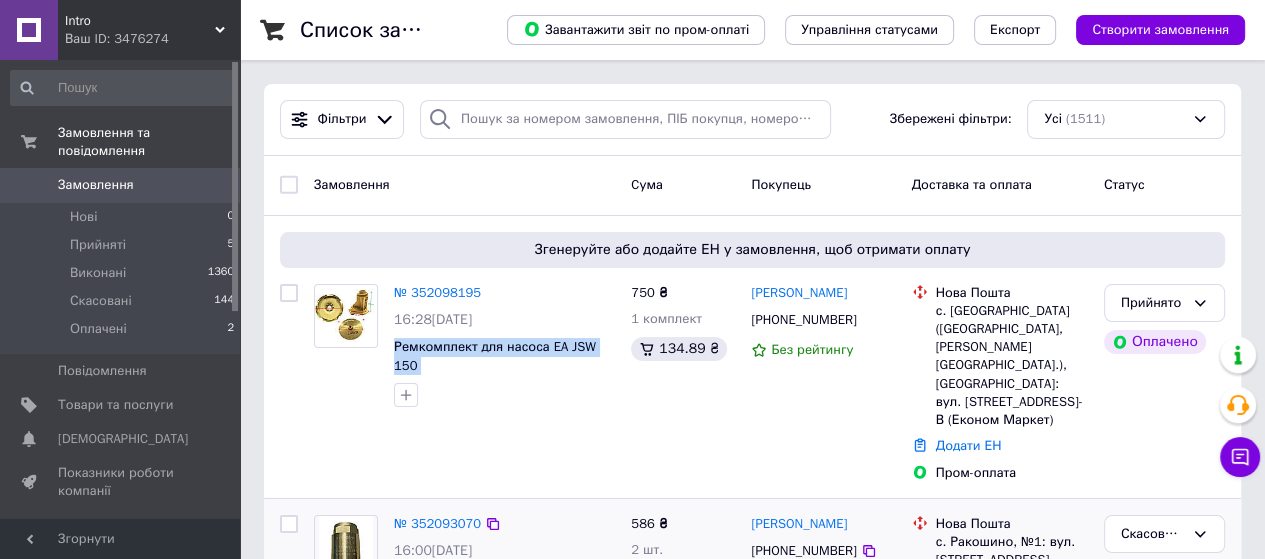 copy on "Ремкомплект для насоса EA JSW 150 (трубка+диффузор+крыльчатка)" 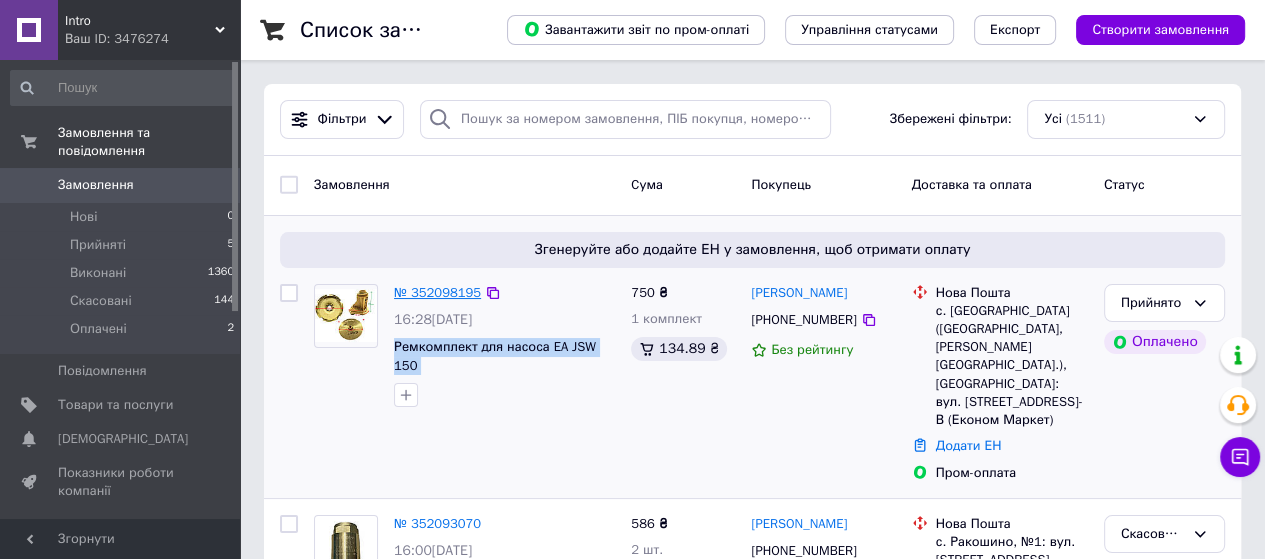 click on "№ 352098195" at bounding box center [437, 292] 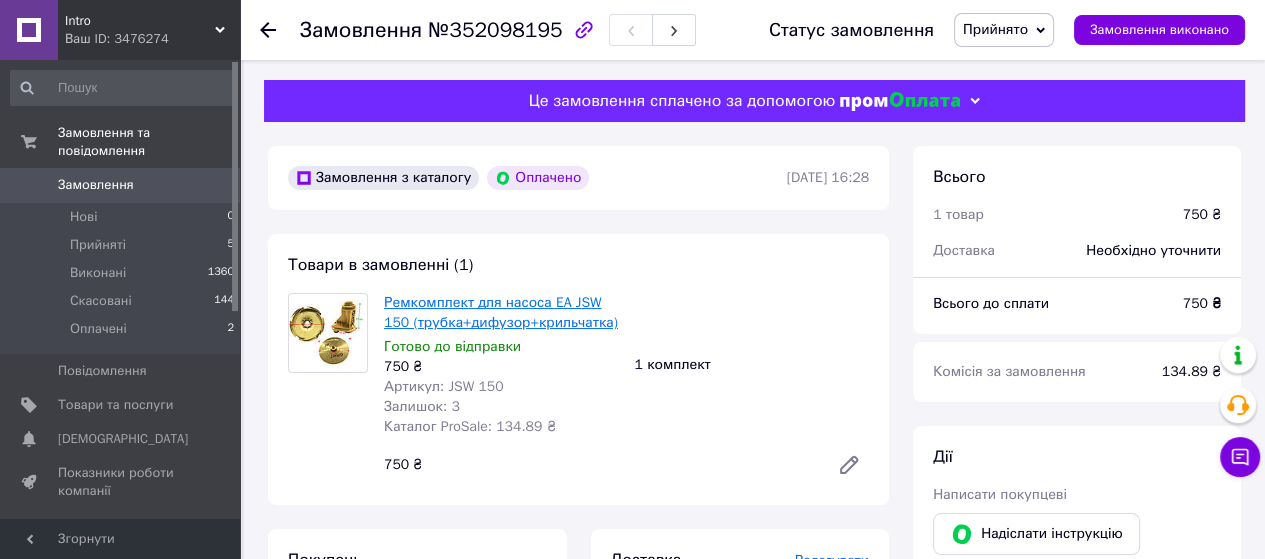click on "Ремкомплект для насоса EA JSW 150 (трубка+дифузор+крильчатка)" at bounding box center (501, 312) 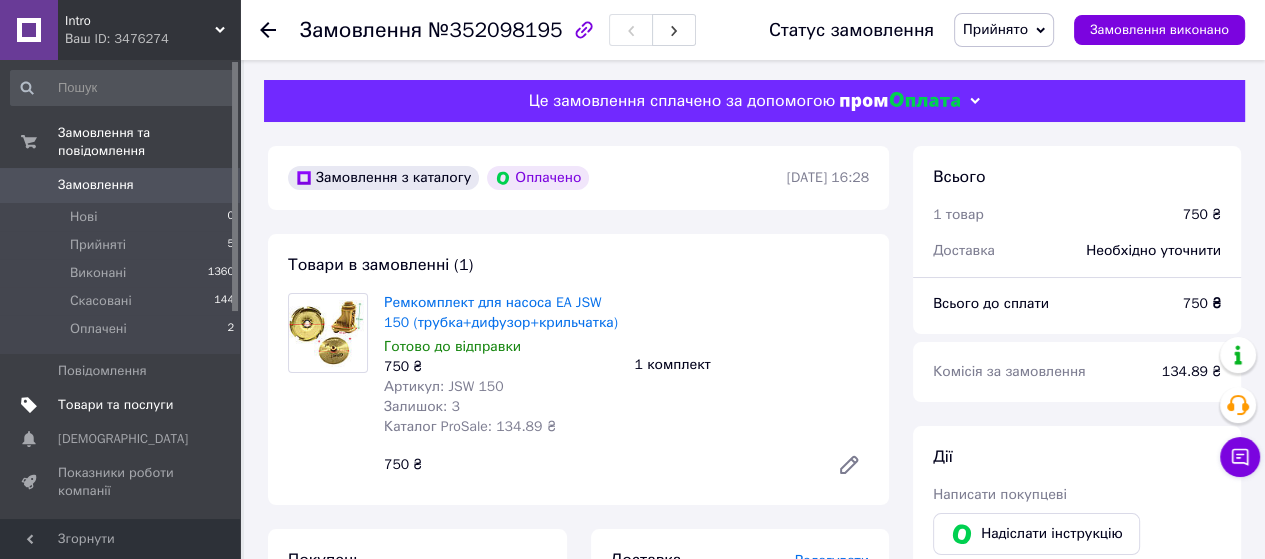 click on "Товари та послуги" at bounding box center [115, 405] 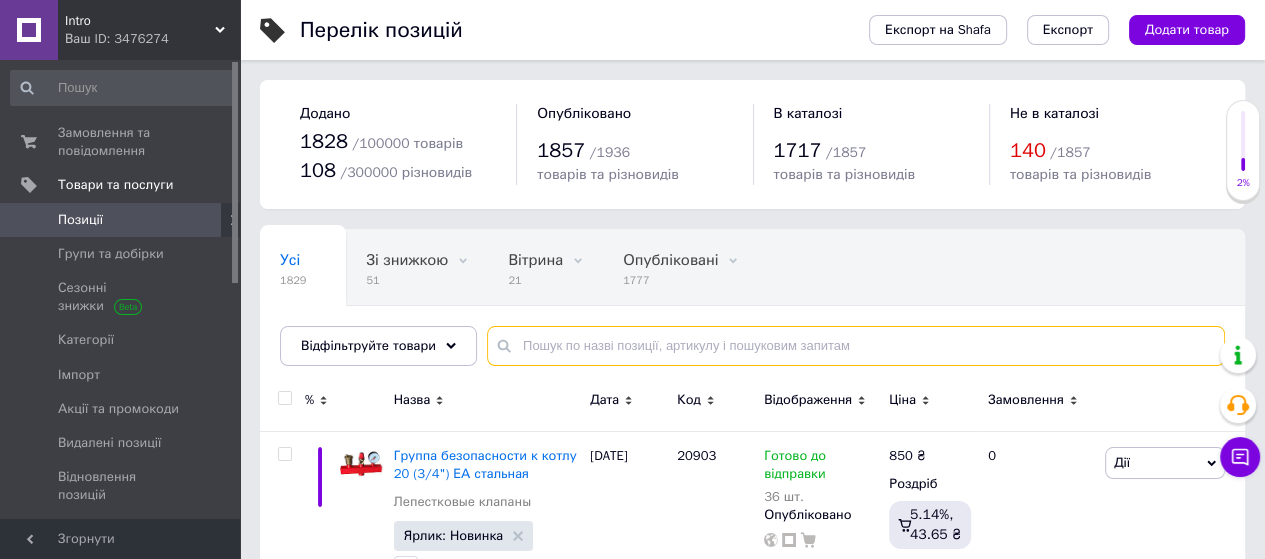 click at bounding box center (856, 346) 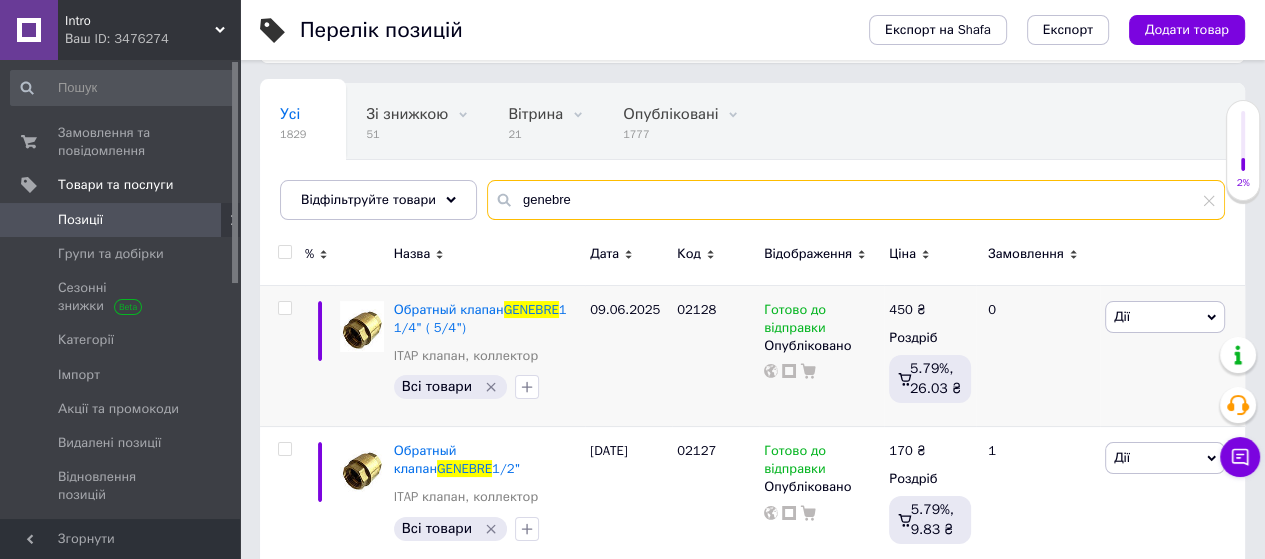 scroll, scrollTop: 200, scrollLeft: 0, axis: vertical 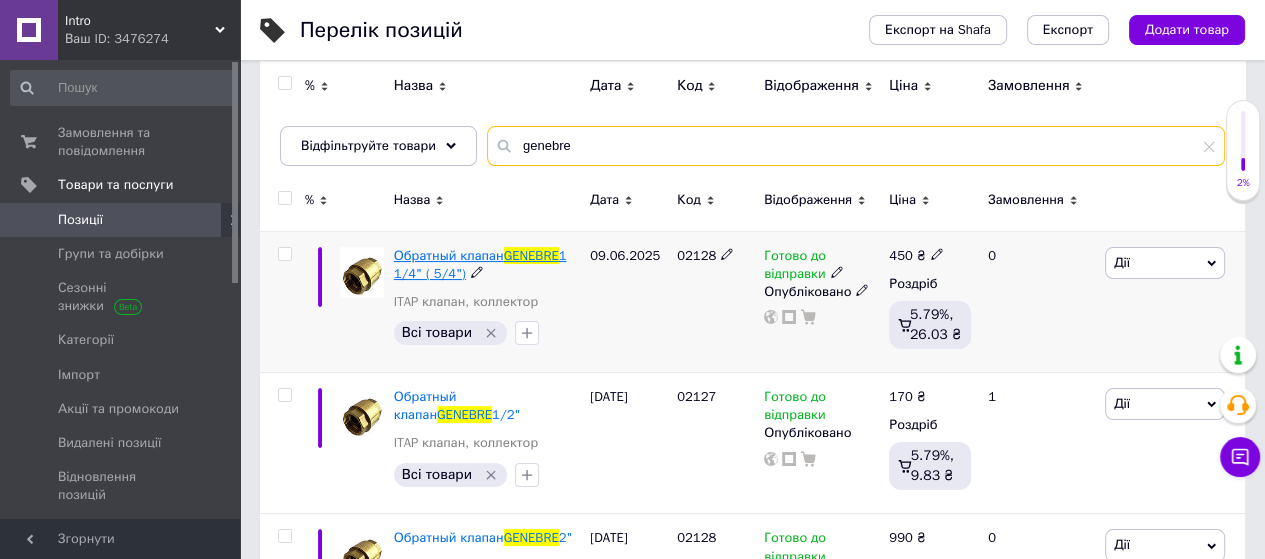 type on "genebre" 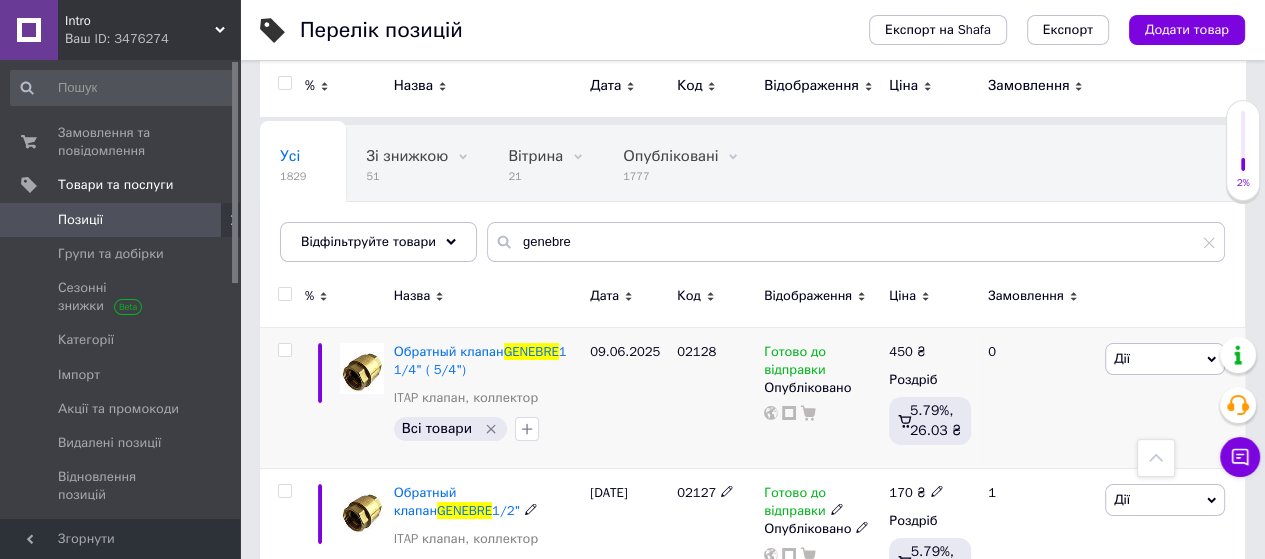 scroll, scrollTop: 0, scrollLeft: 0, axis: both 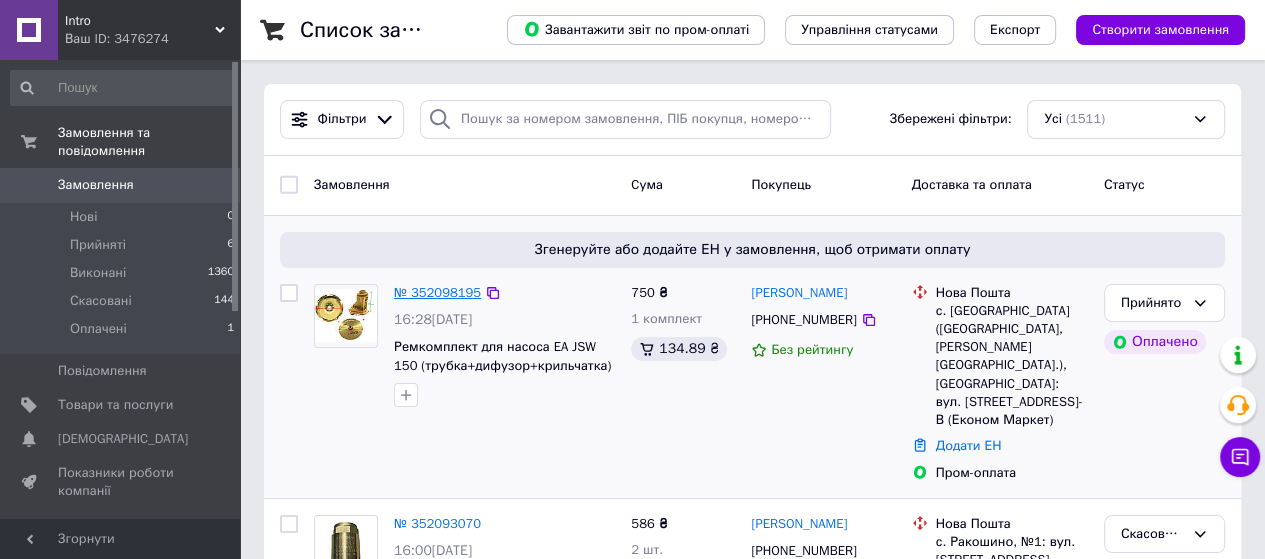click on "№ 352098195" at bounding box center (437, 292) 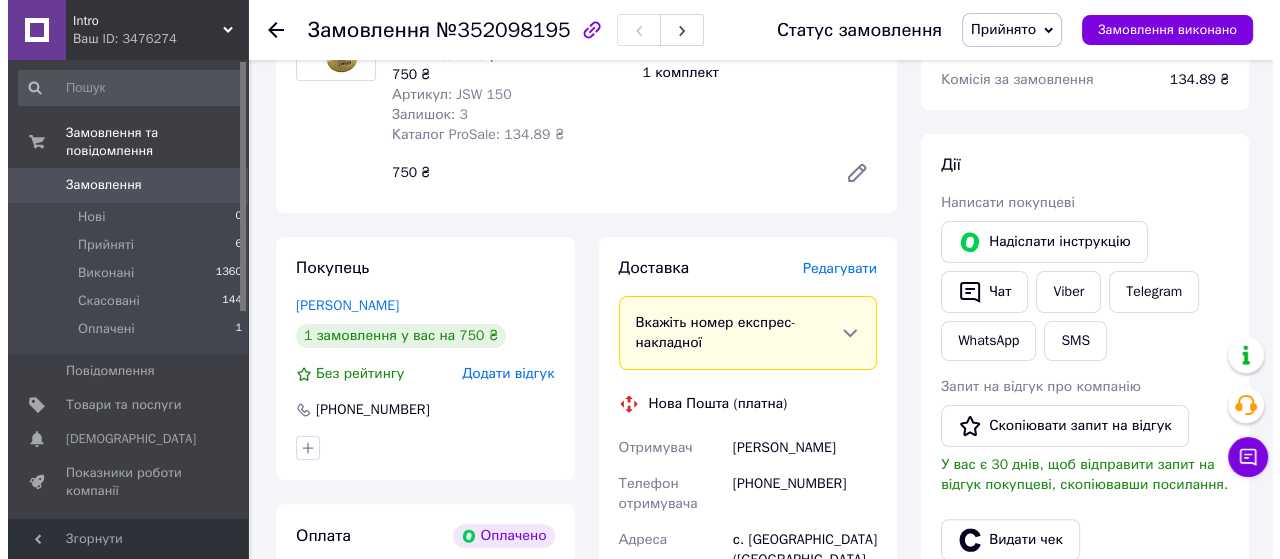 scroll, scrollTop: 300, scrollLeft: 0, axis: vertical 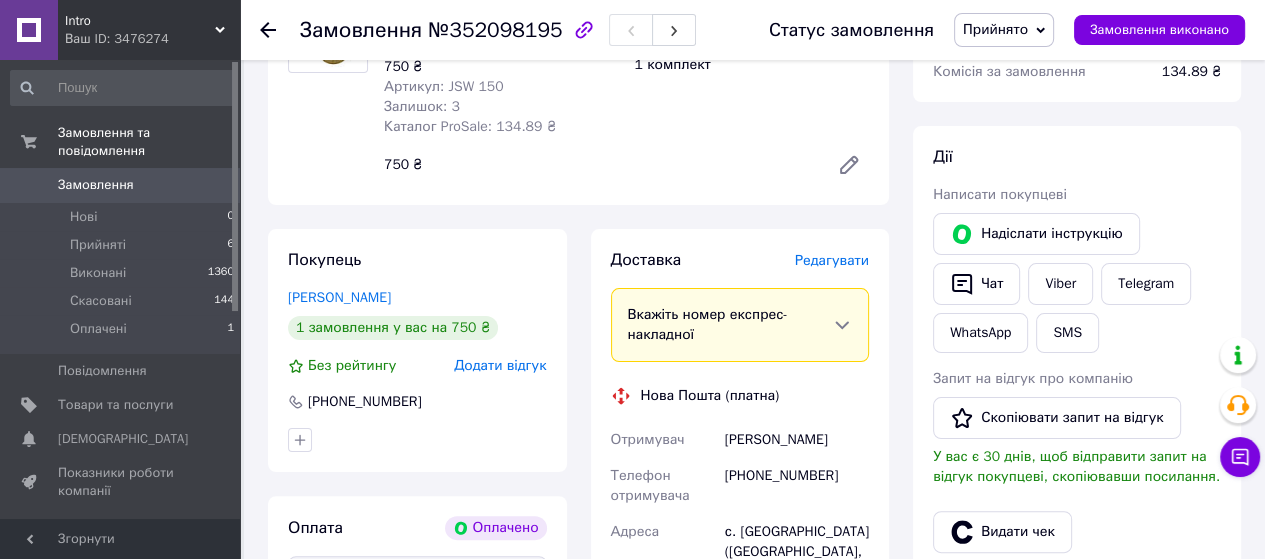 click on "Редагувати" at bounding box center [832, 260] 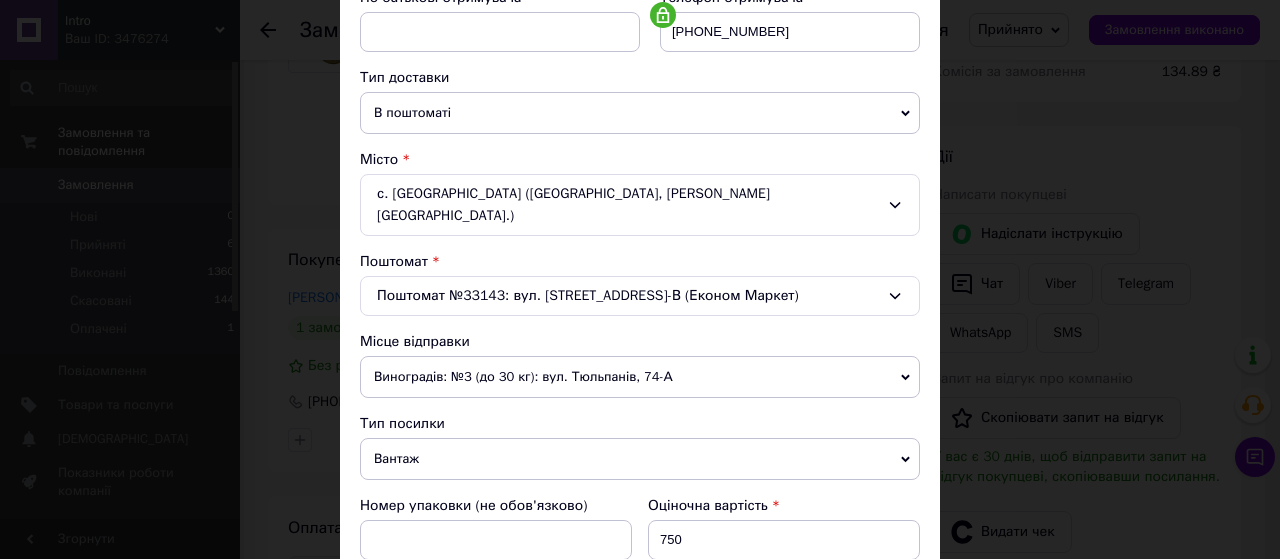 scroll, scrollTop: 600, scrollLeft: 0, axis: vertical 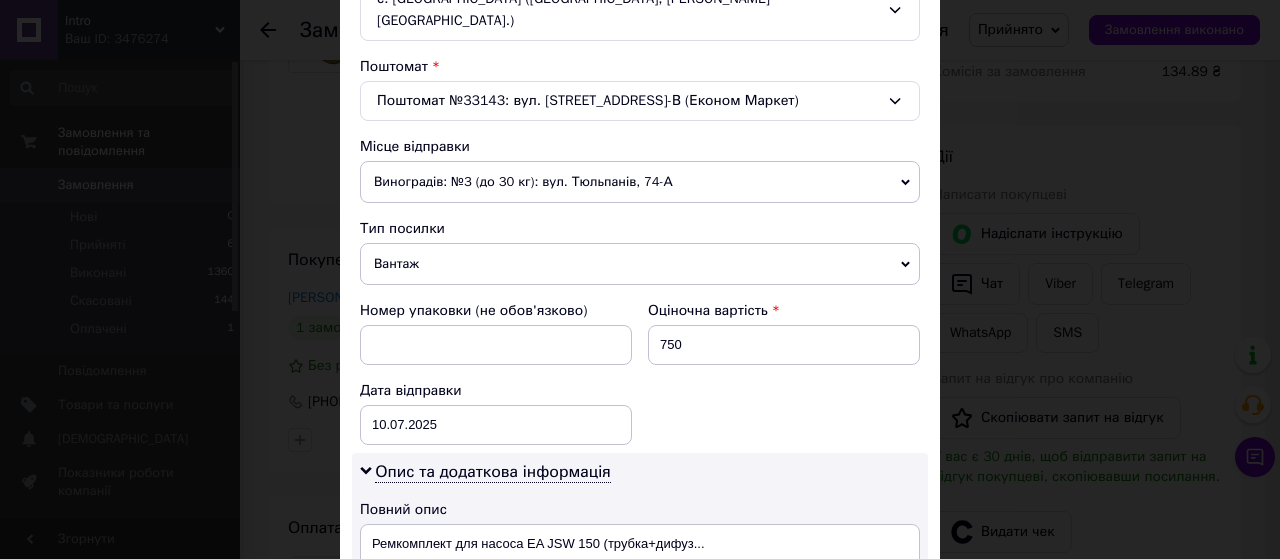 click on "Виноградів: №3 (до 30 кг): вул. Тюльпанів, 74-А" at bounding box center (640, 182) 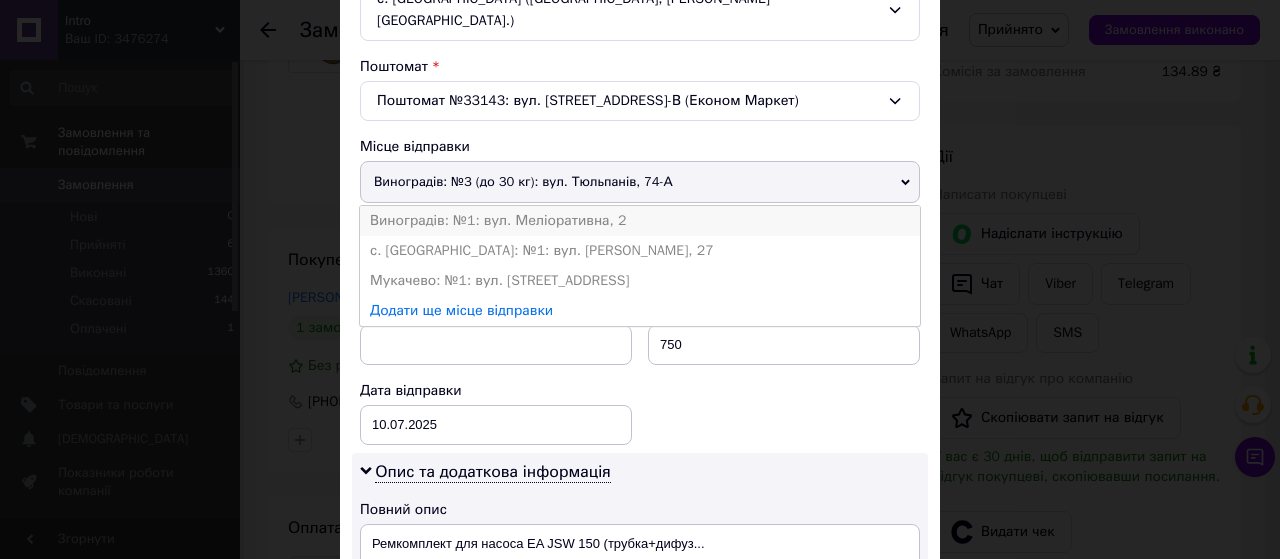 click on "Виноградів: №1: вул. Меліоративна, 2" at bounding box center (640, 221) 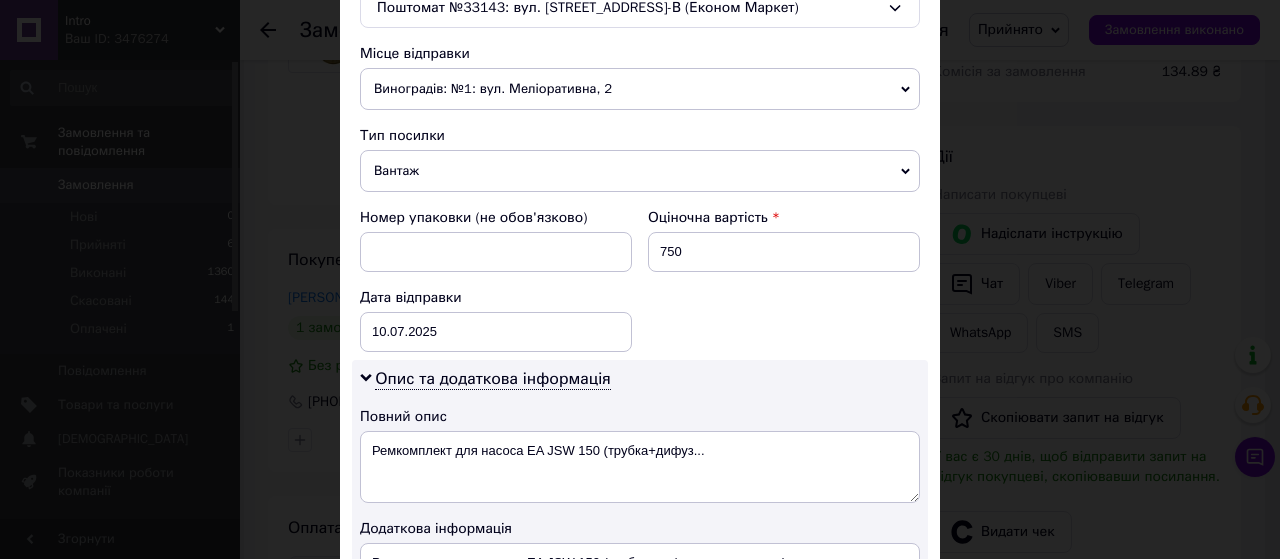 scroll, scrollTop: 800, scrollLeft: 0, axis: vertical 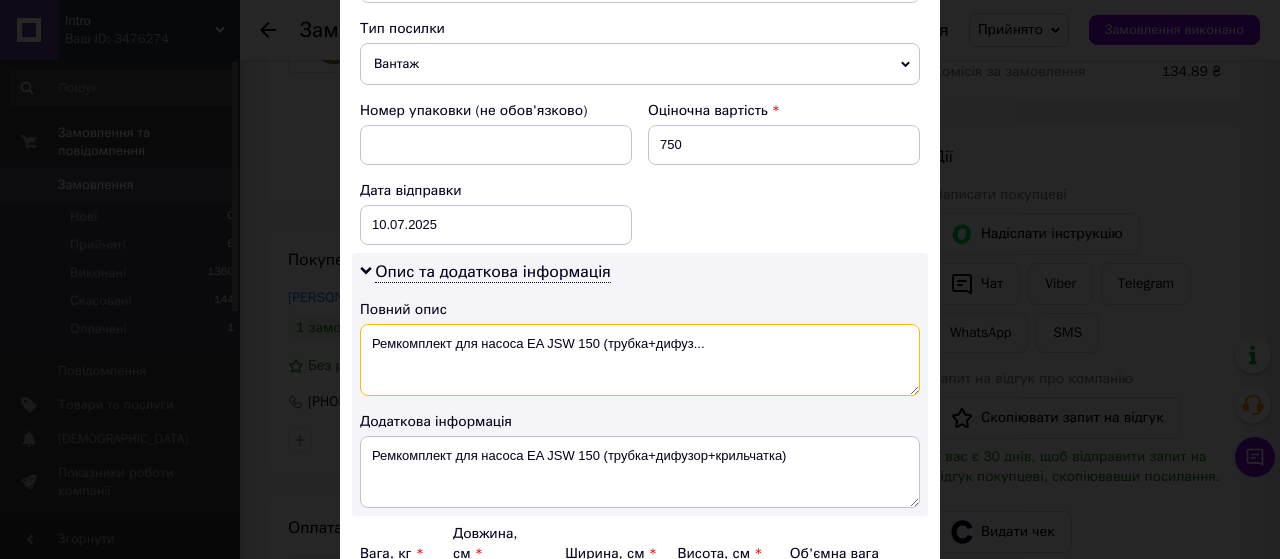 drag, startPoint x: 604, startPoint y: 311, endPoint x: 769, endPoint y: 326, distance: 165.68042 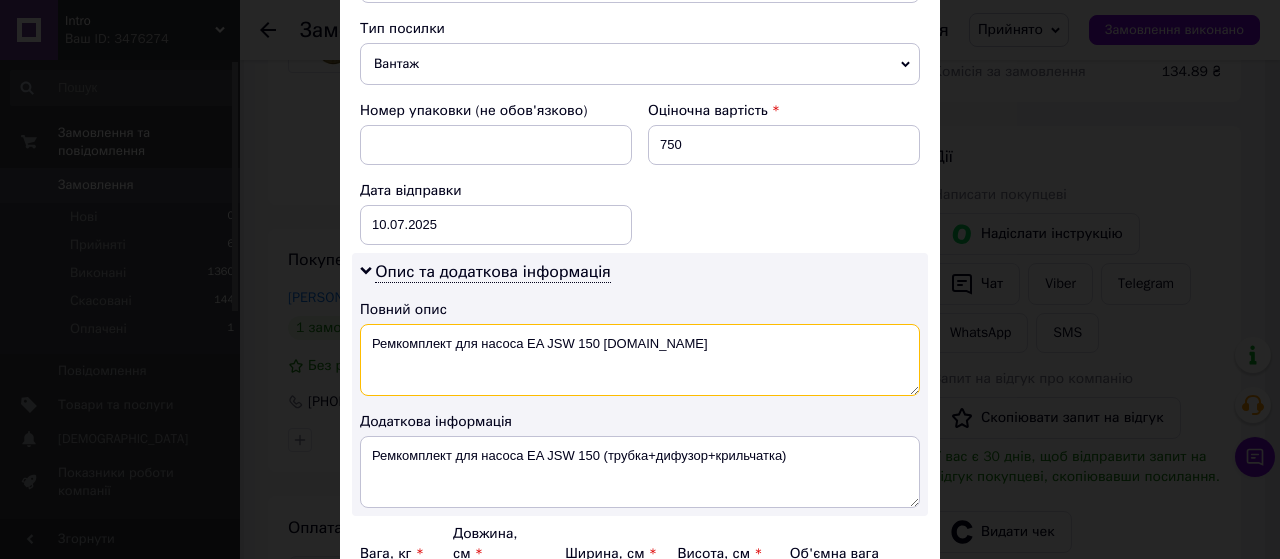 type on "Ремкомплект для насоса EA JSW 150 intro.com" 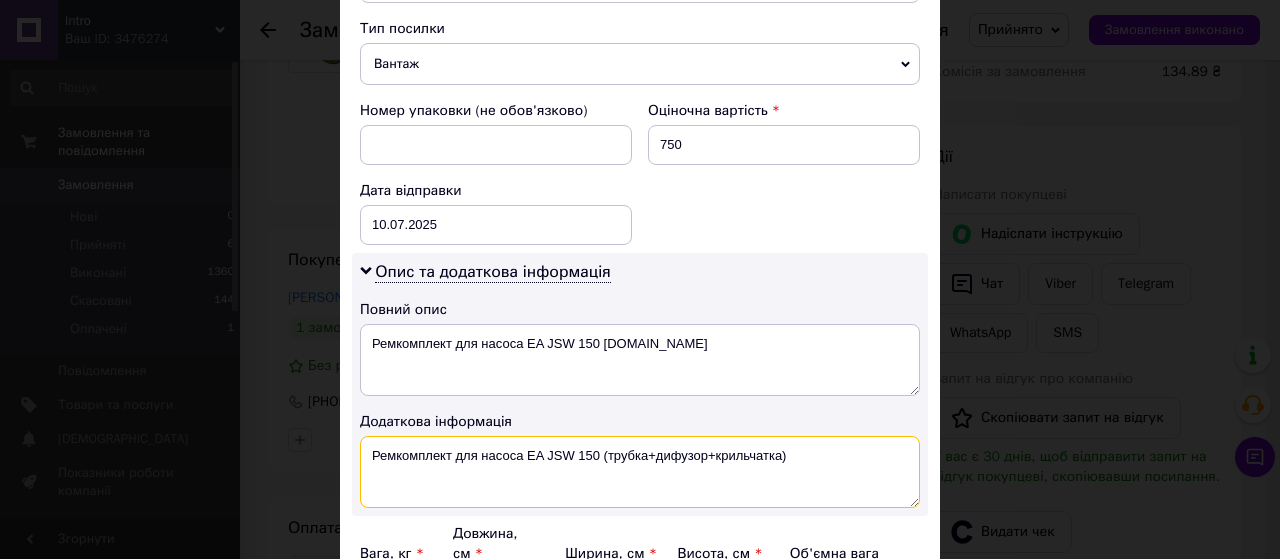 click on "Ремкомплект для насоса EA JSW 150 (трубка+дифузор+крильчатка)" at bounding box center (640, 472) 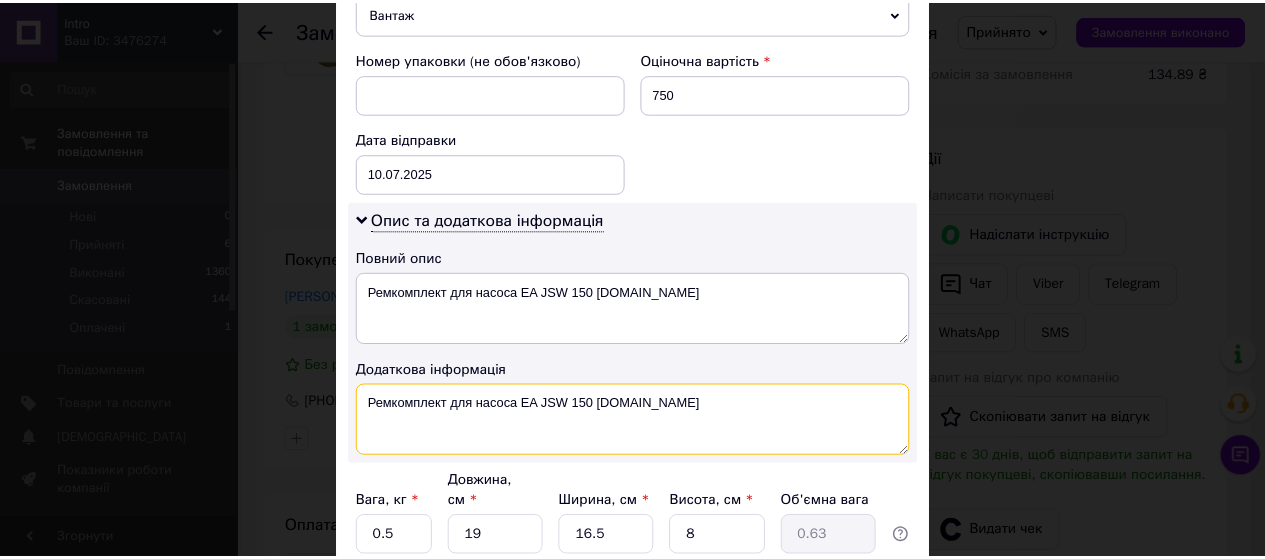 scroll, scrollTop: 900, scrollLeft: 0, axis: vertical 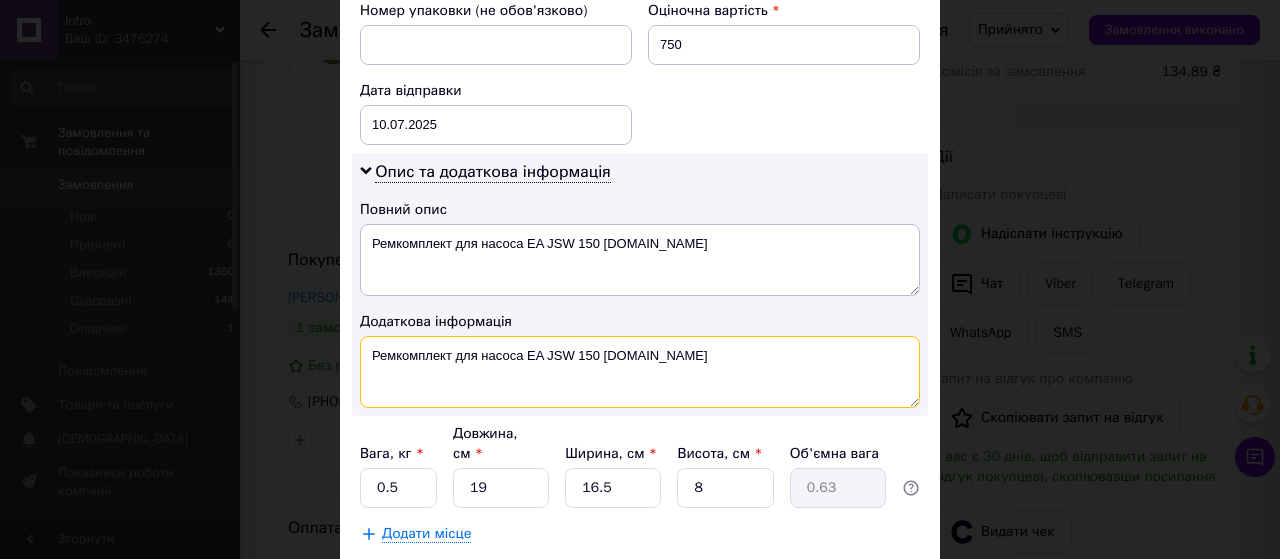type on "Ремкомплект для насоса EA JSW 150 intro.com" 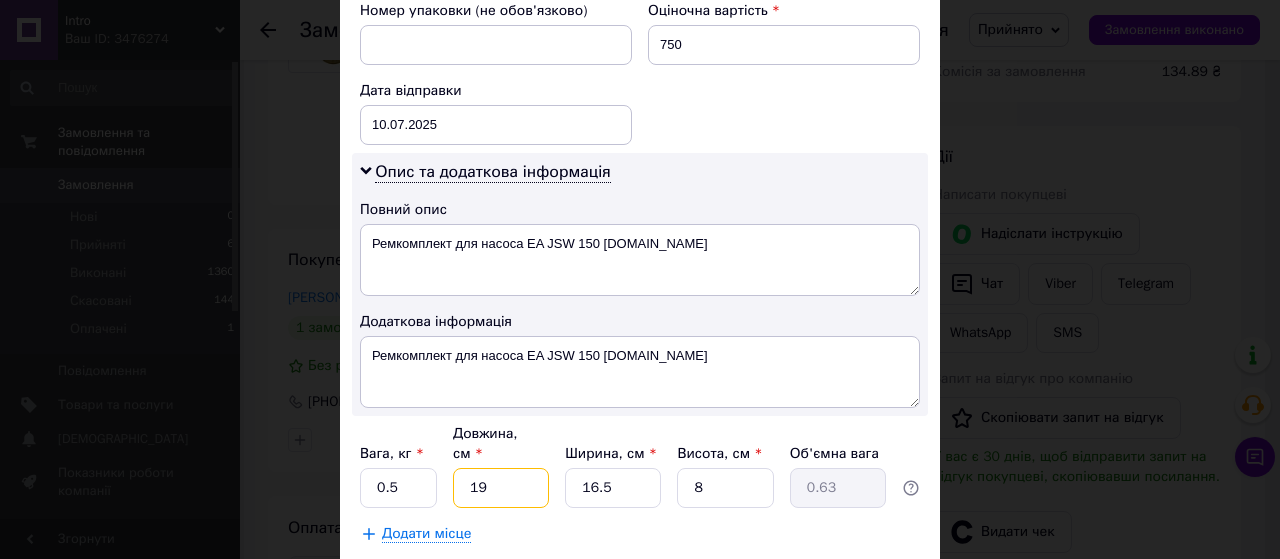 drag, startPoint x: 460, startPoint y: 435, endPoint x: 496, endPoint y: 435, distance: 36 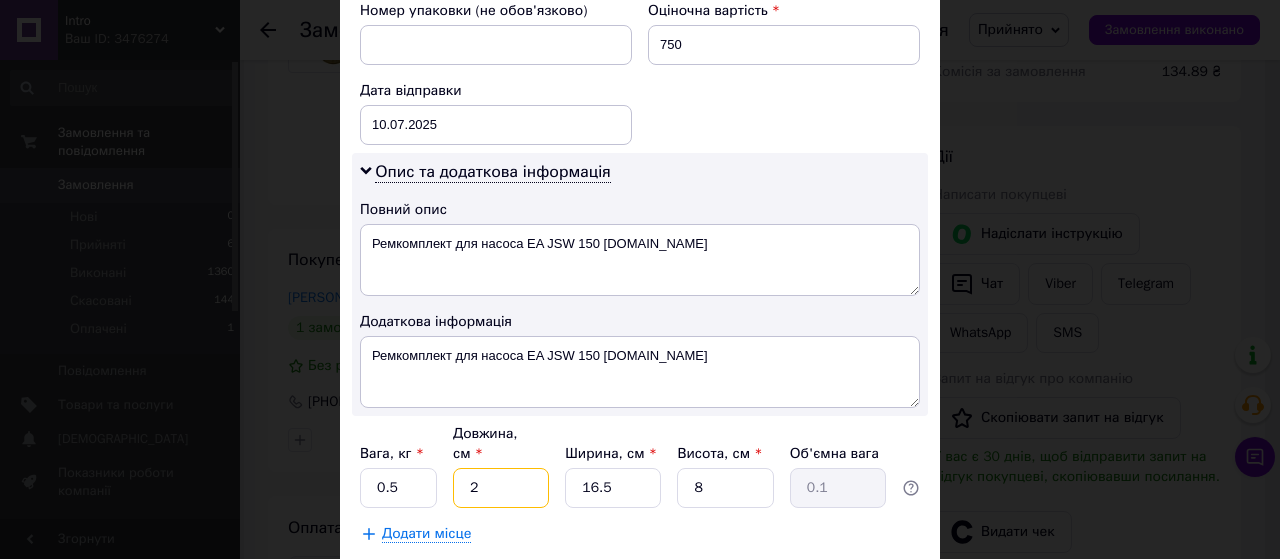 type on "25" 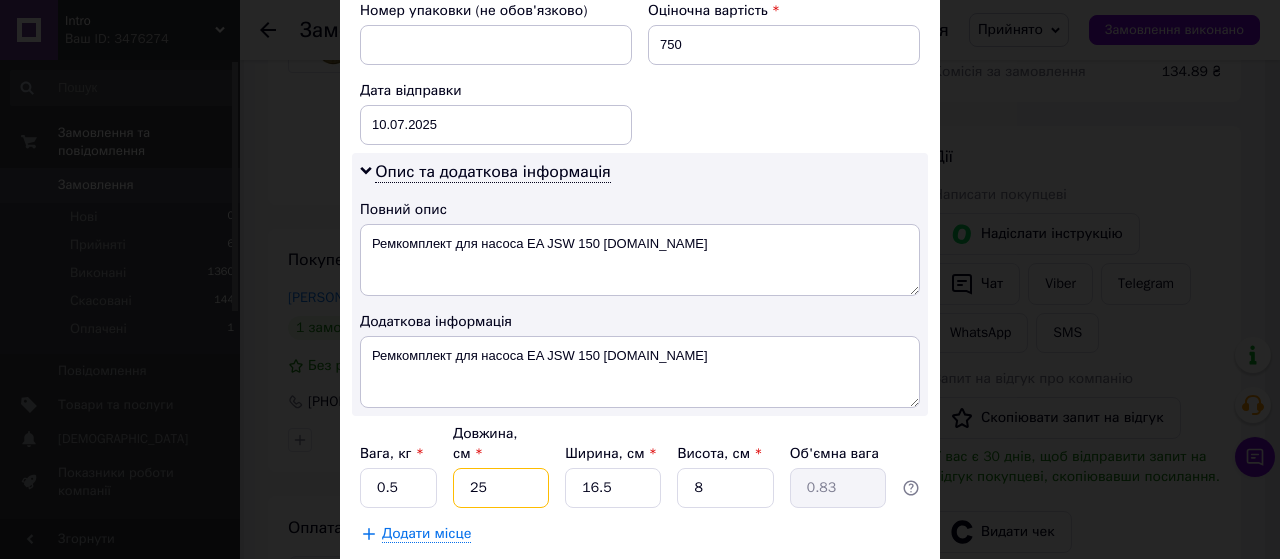 type on "25" 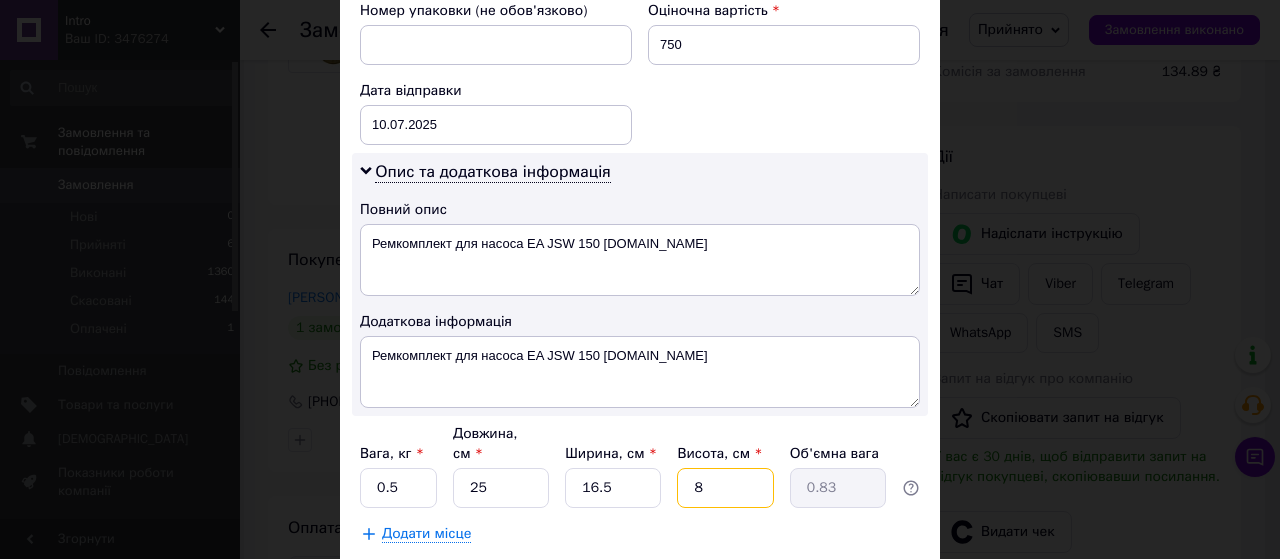 drag, startPoint x: 685, startPoint y: 437, endPoint x: 706, endPoint y: 437, distance: 21 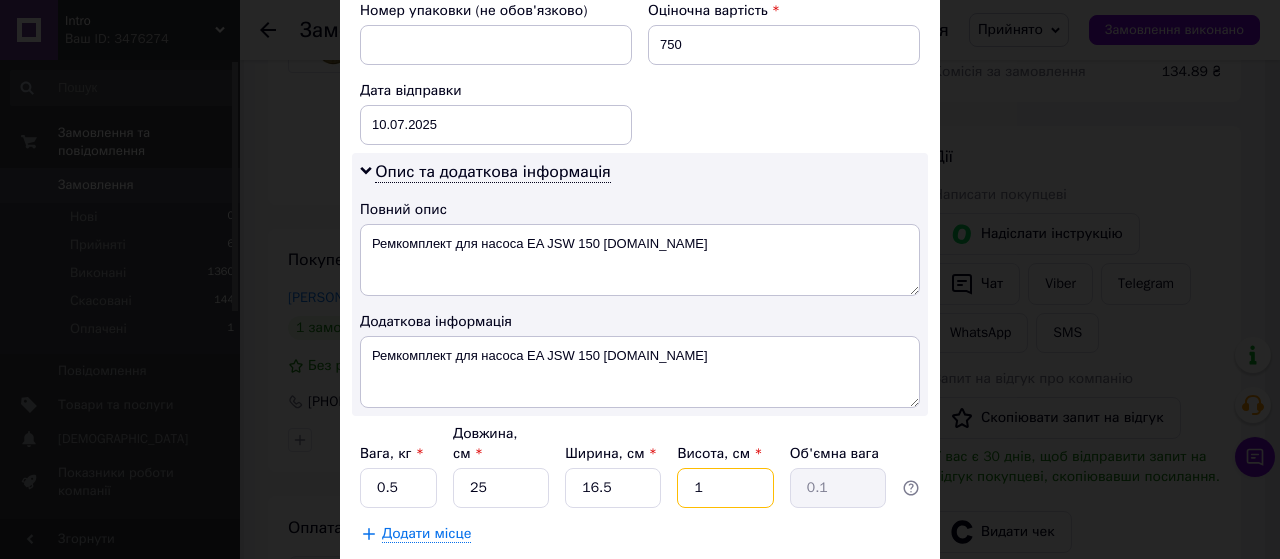 type on "12" 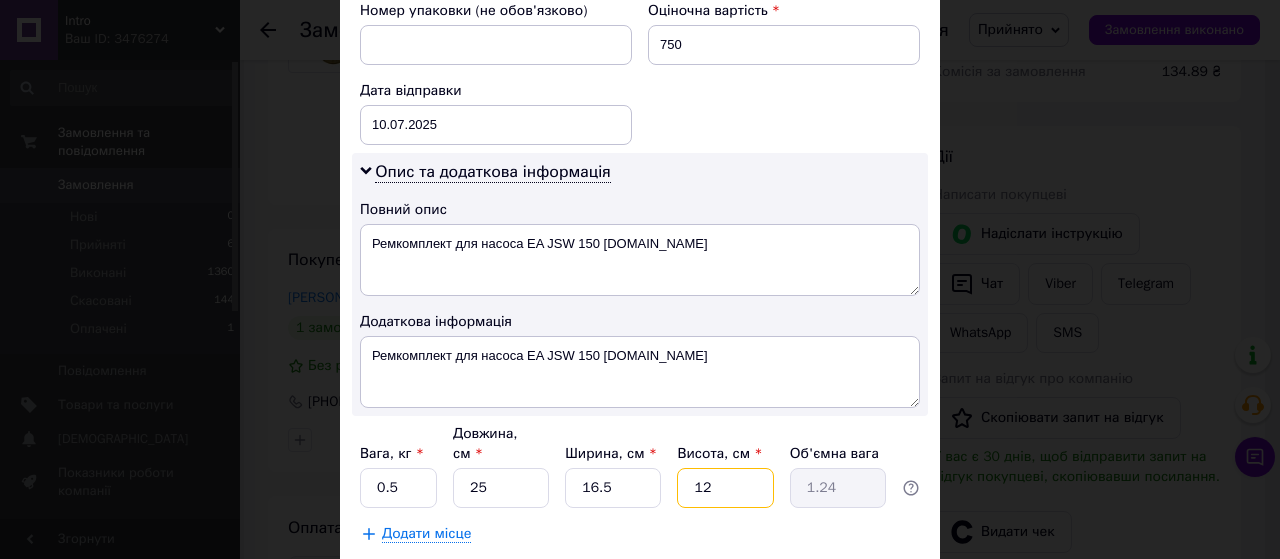 type on "12" 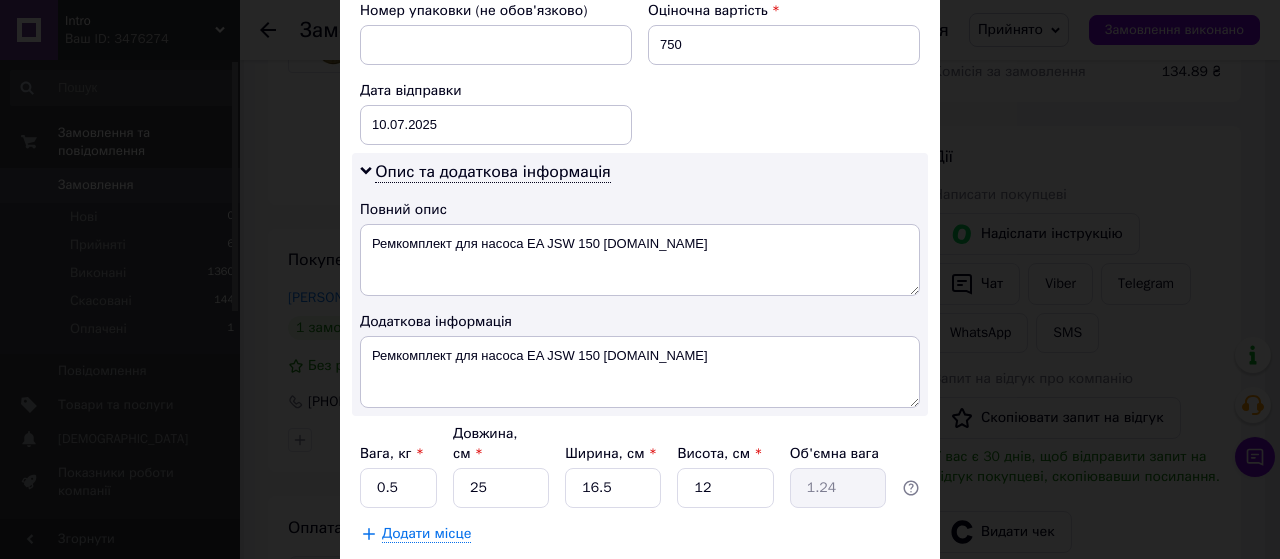 click on "Зберегти" at bounding box center [871, 584] 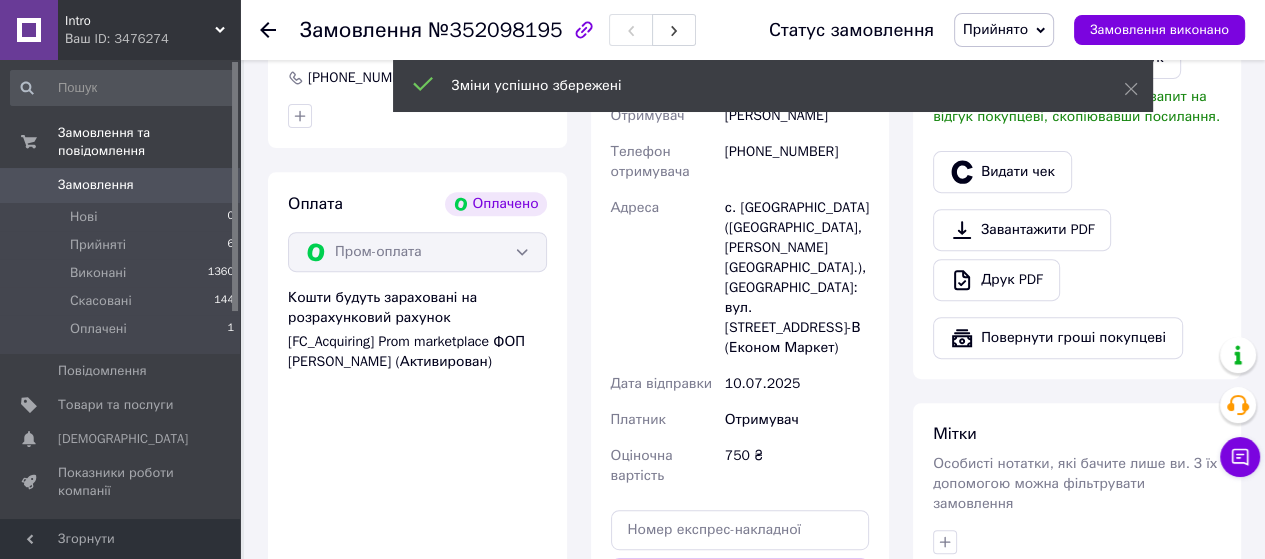 scroll, scrollTop: 700, scrollLeft: 0, axis: vertical 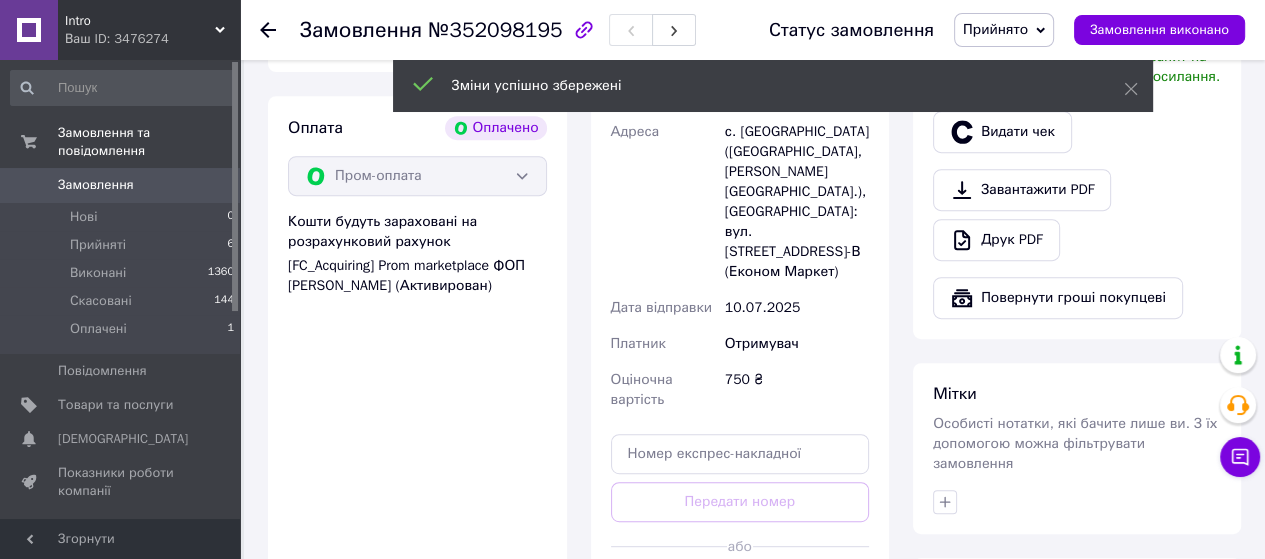 click at bounding box center (811, 546) 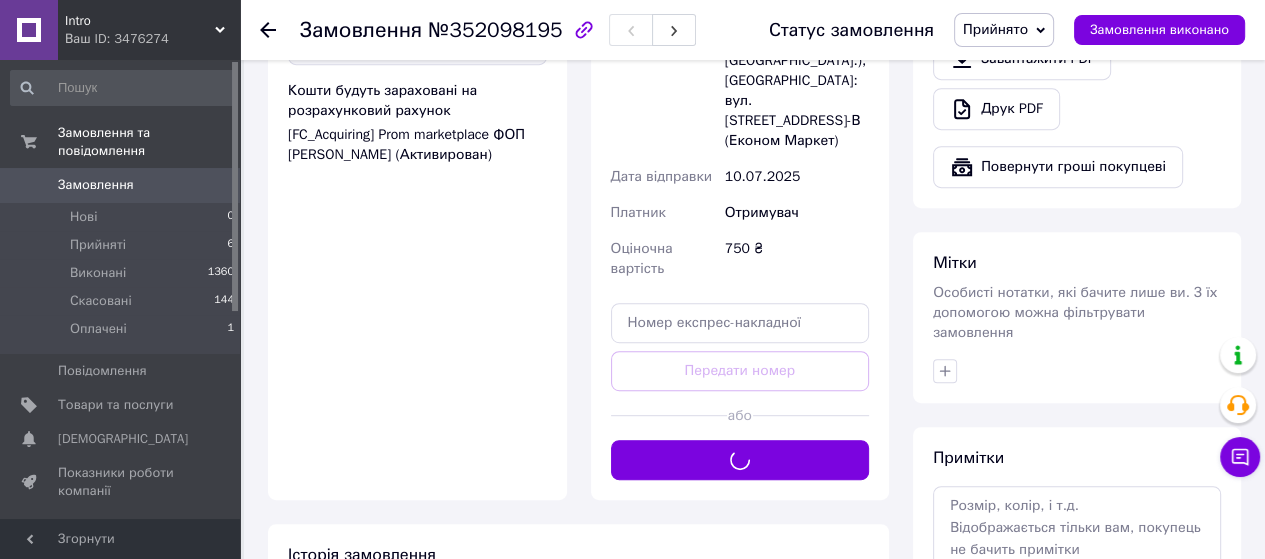 scroll, scrollTop: 900, scrollLeft: 0, axis: vertical 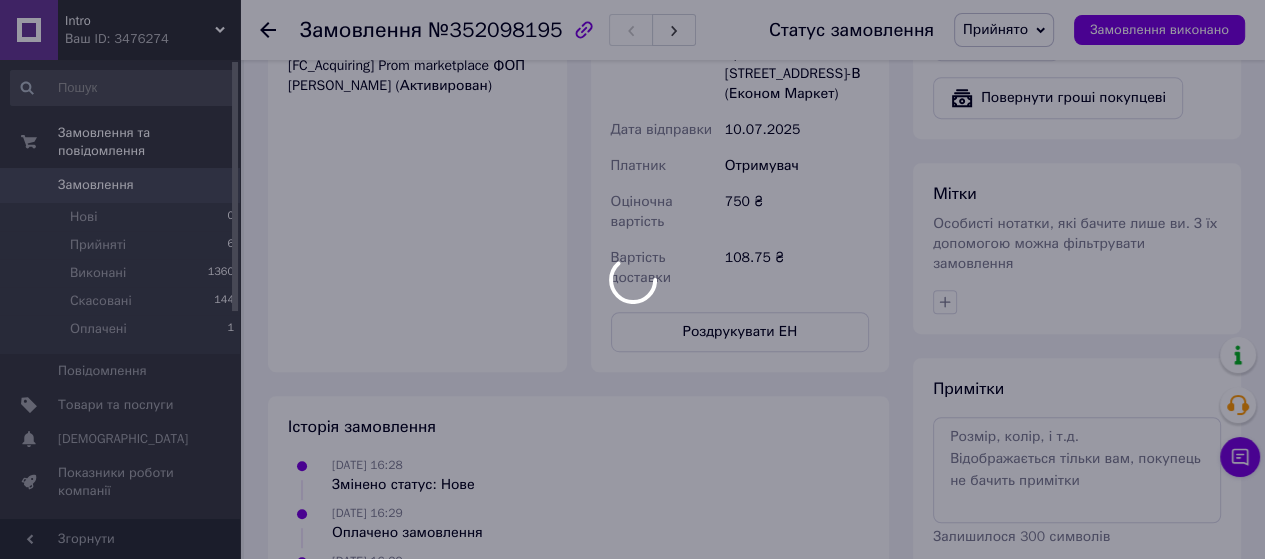 click at bounding box center (632, 279) 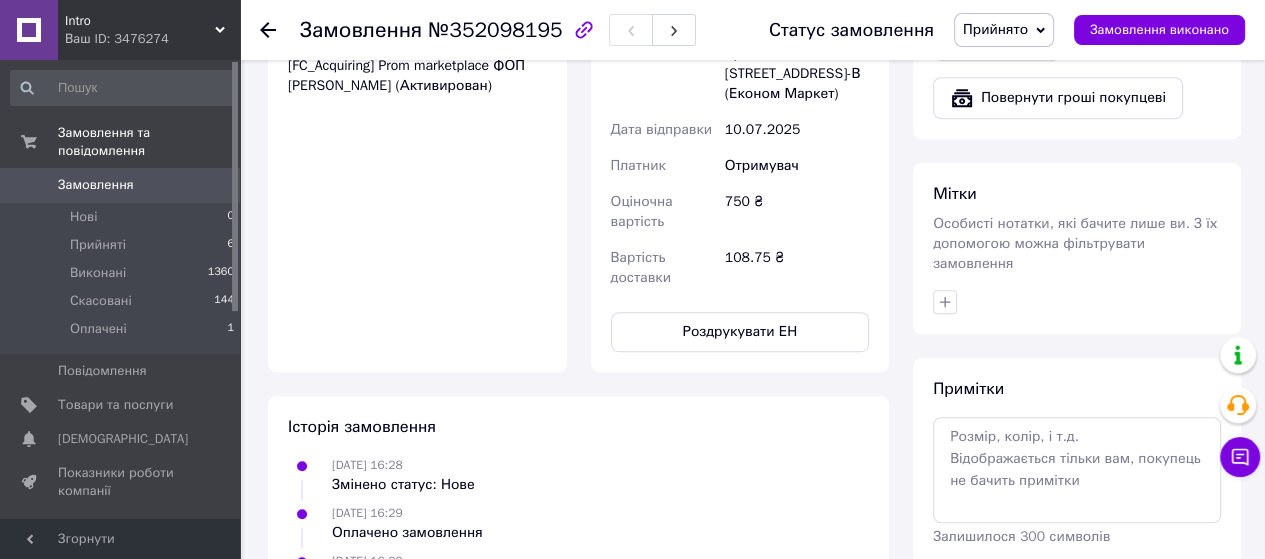 click on "Роздрукувати ЕН" at bounding box center [740, 332] 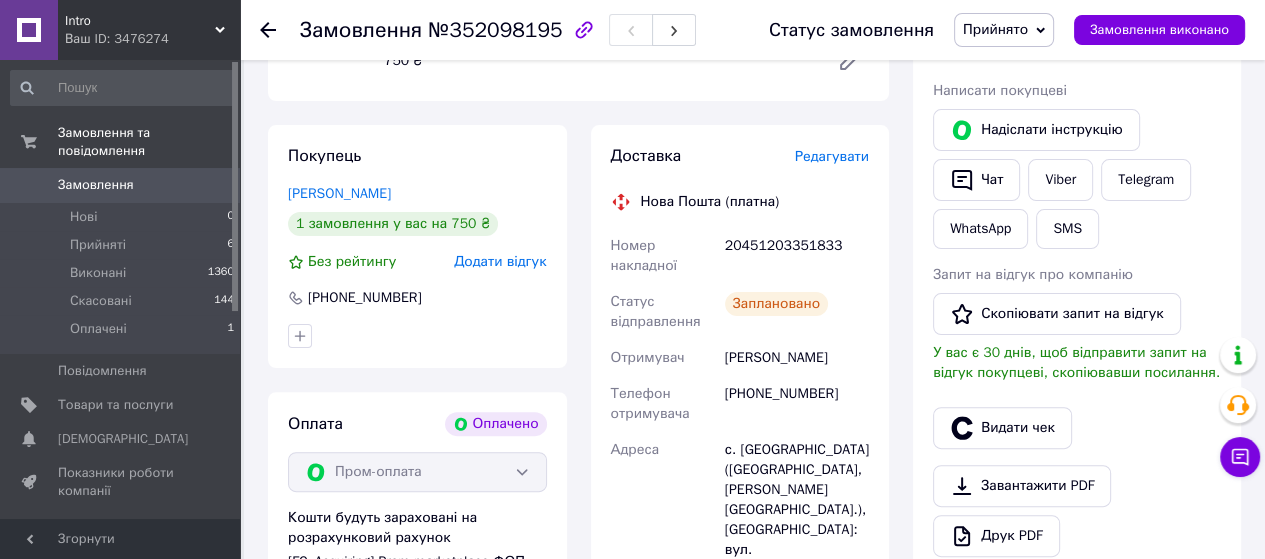 scroll, scrollTop: 200, scrollLeft: 0, axis: vertical 